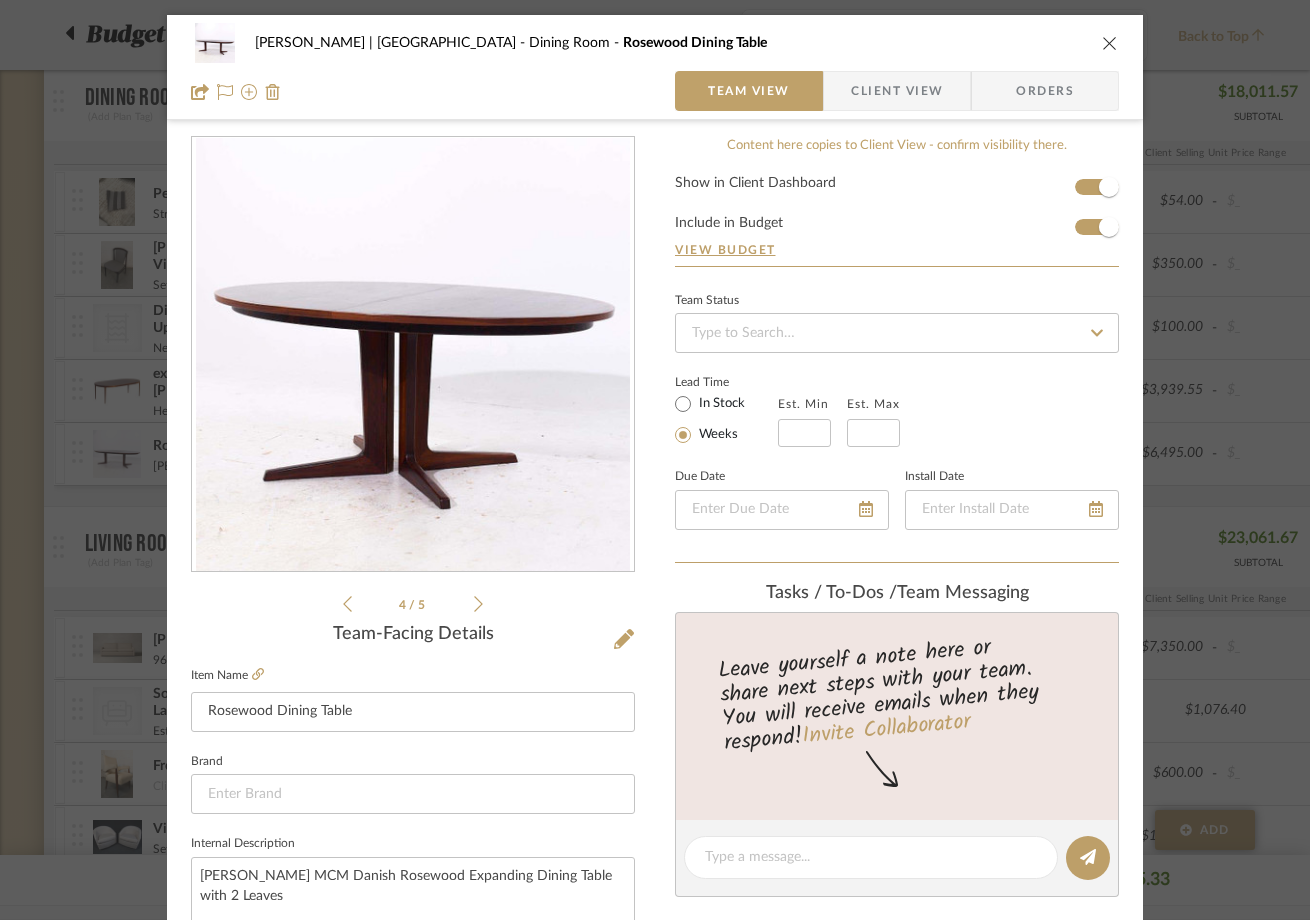 scroll, scrollTop: 0, scrollLeft: 0, axis: both 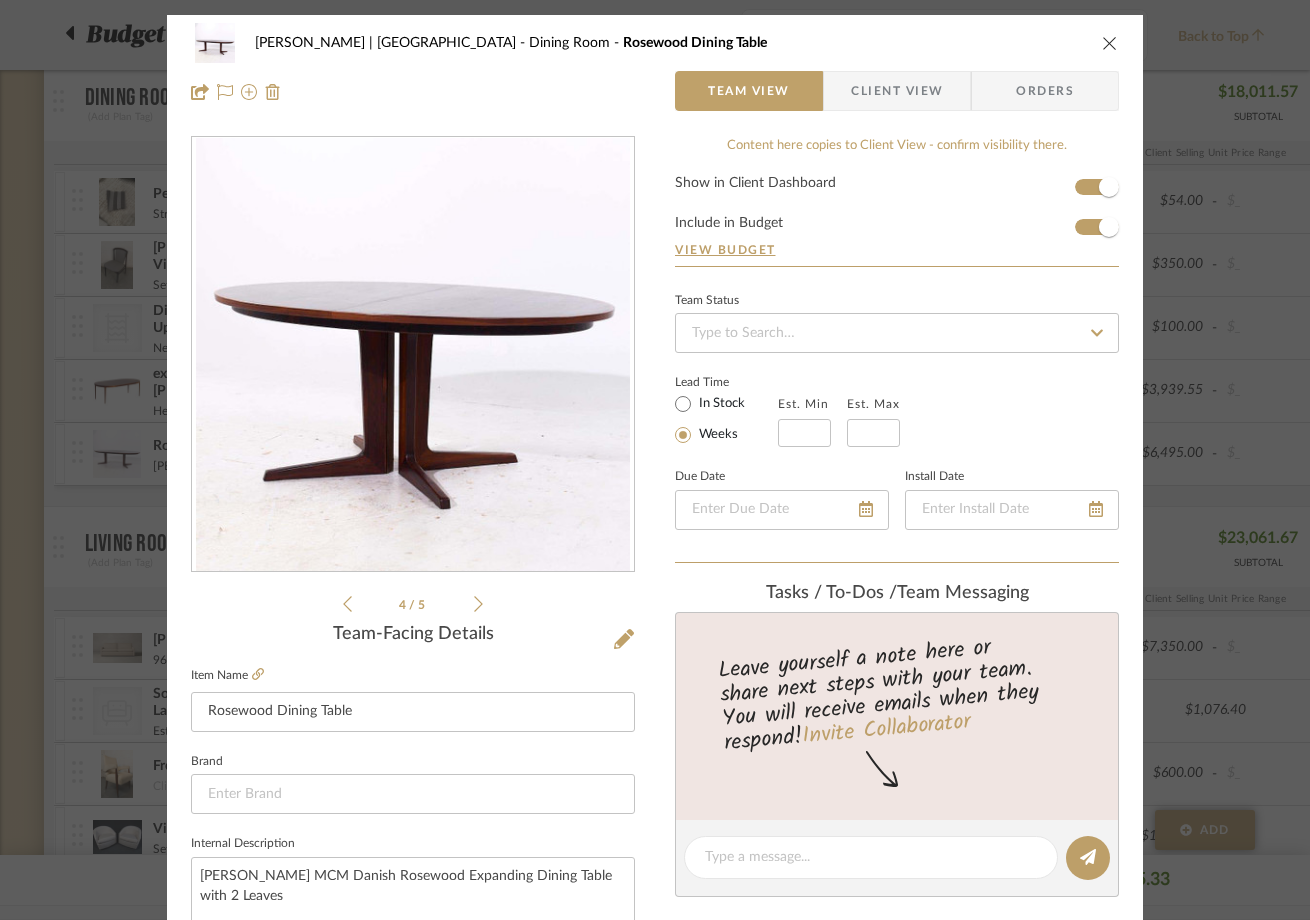click 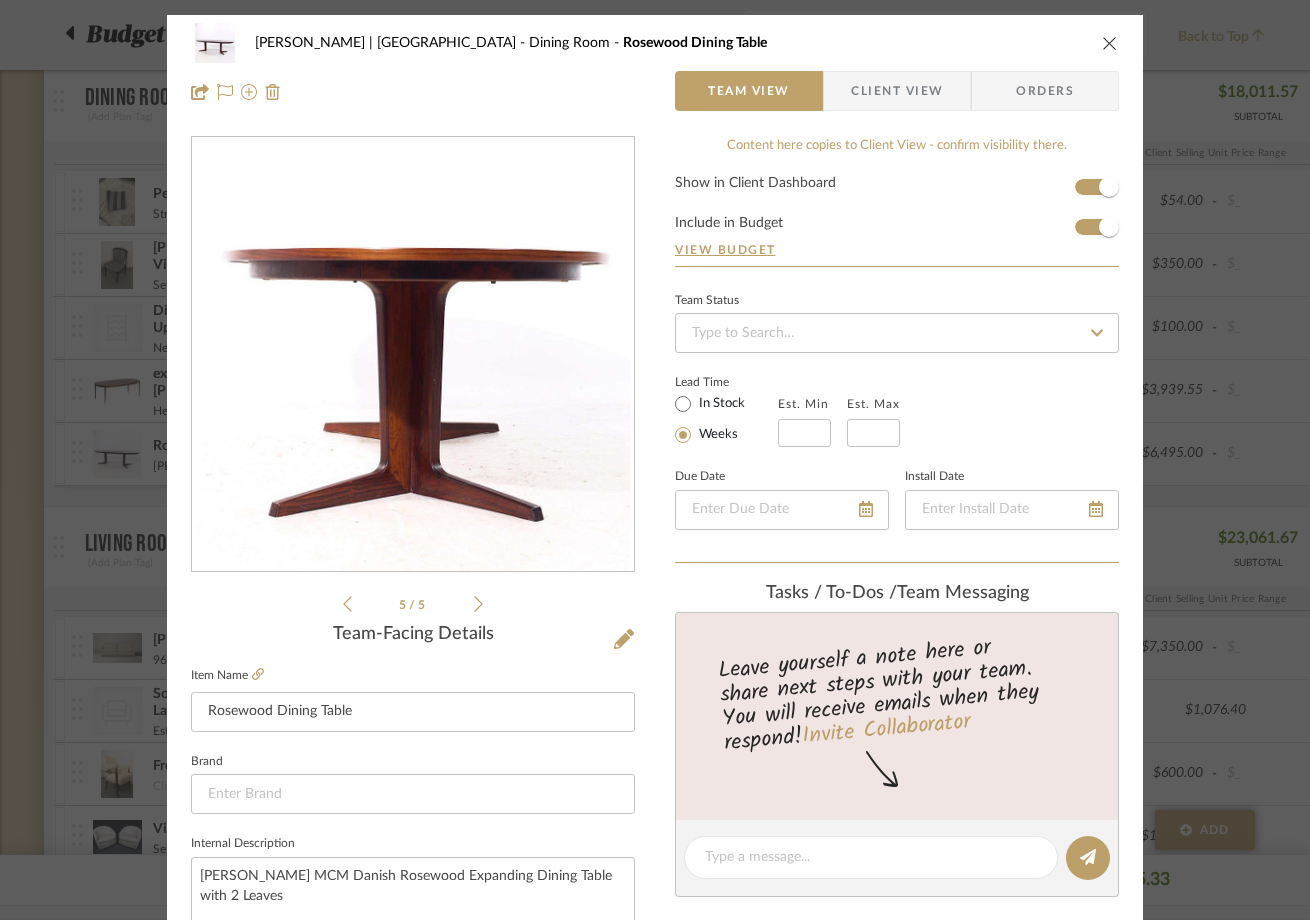 click 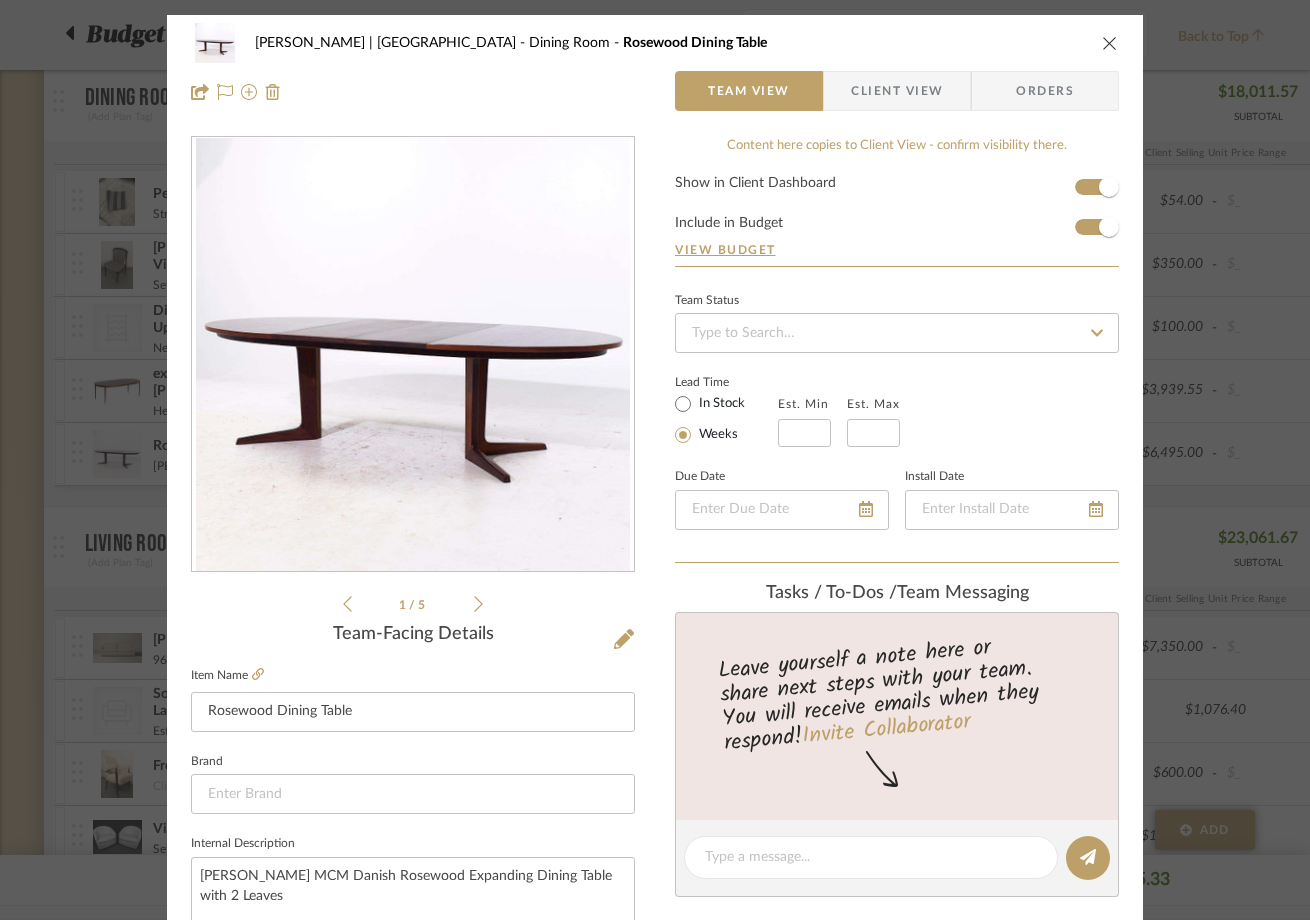 click 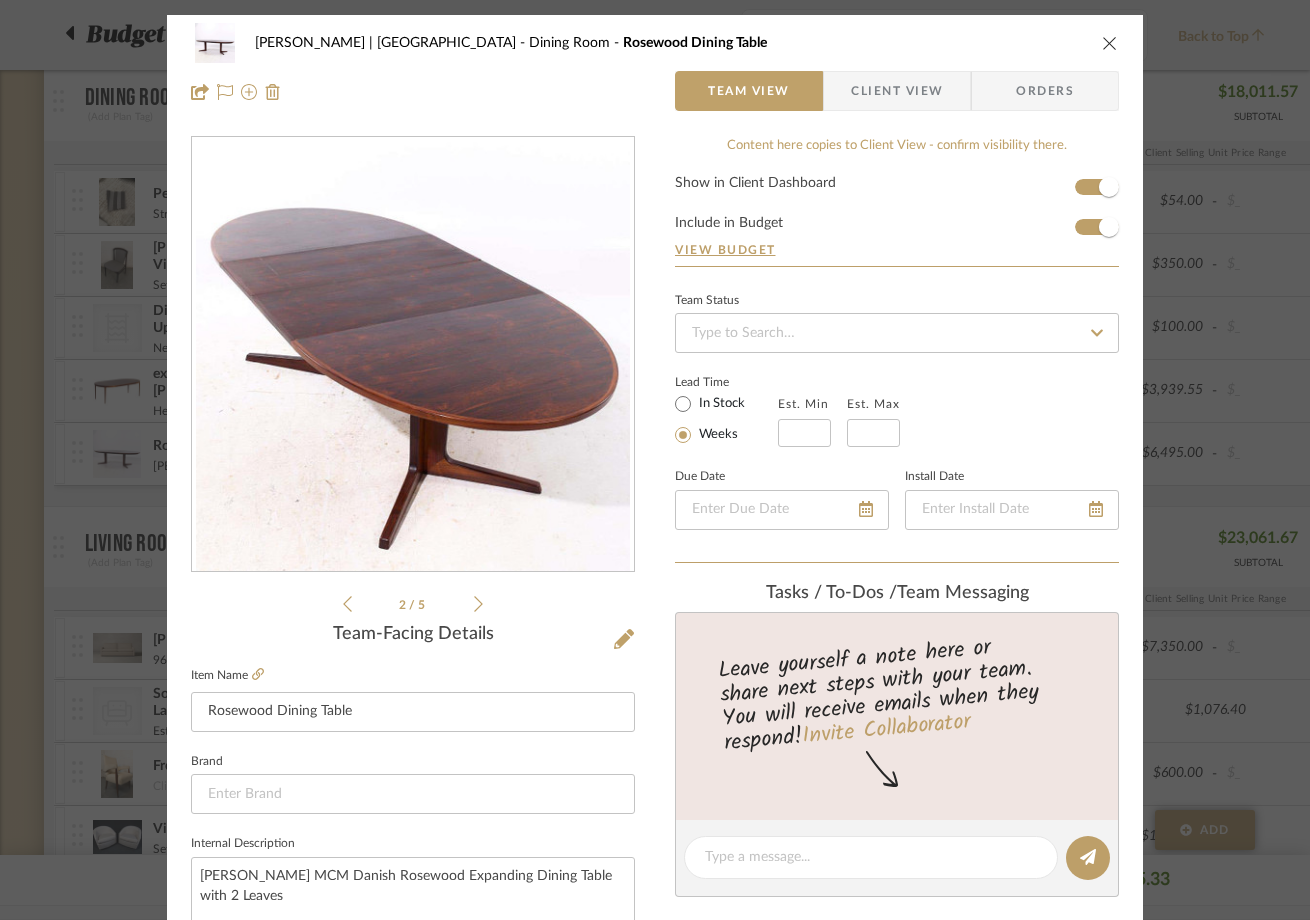 click 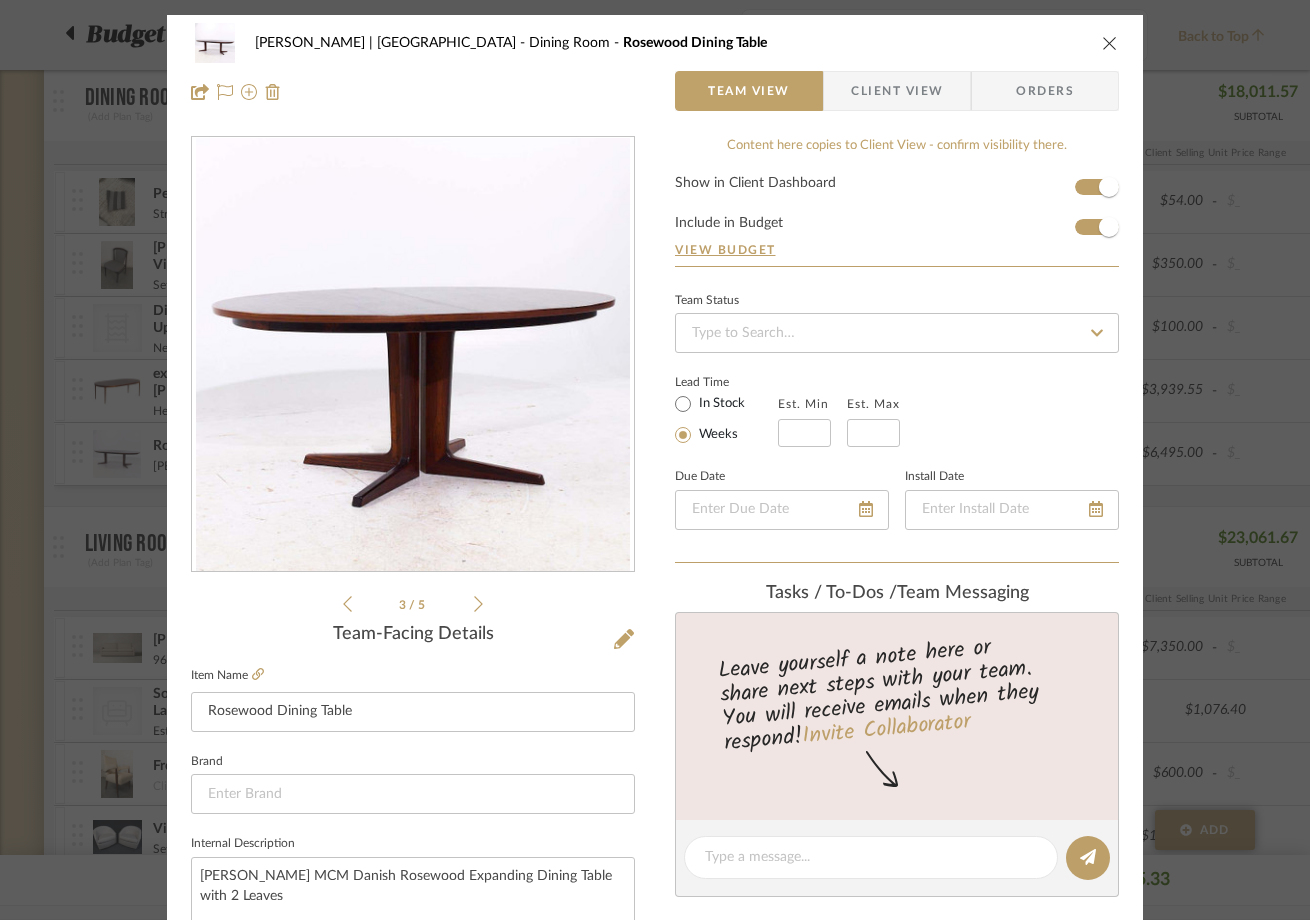 click 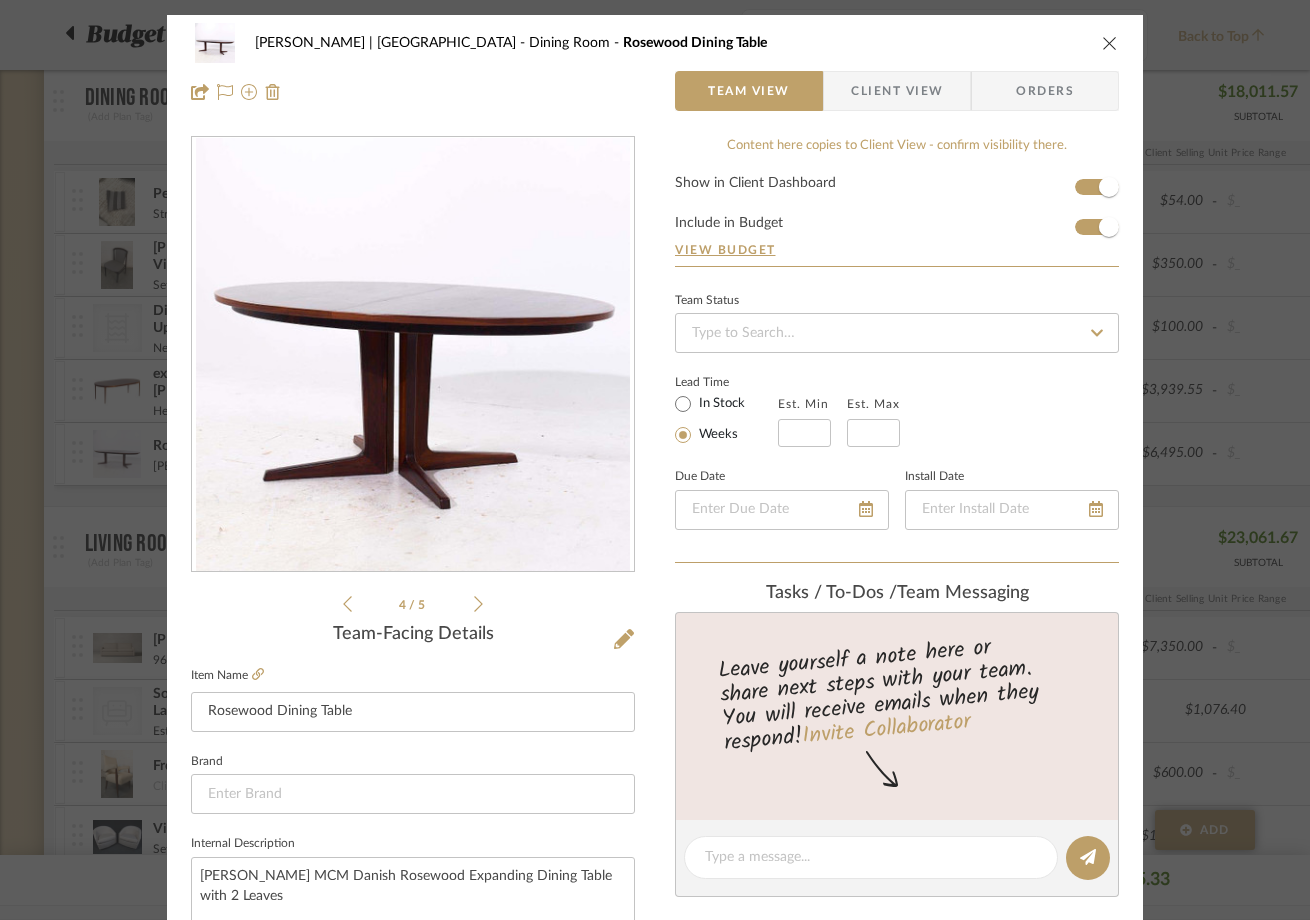 click 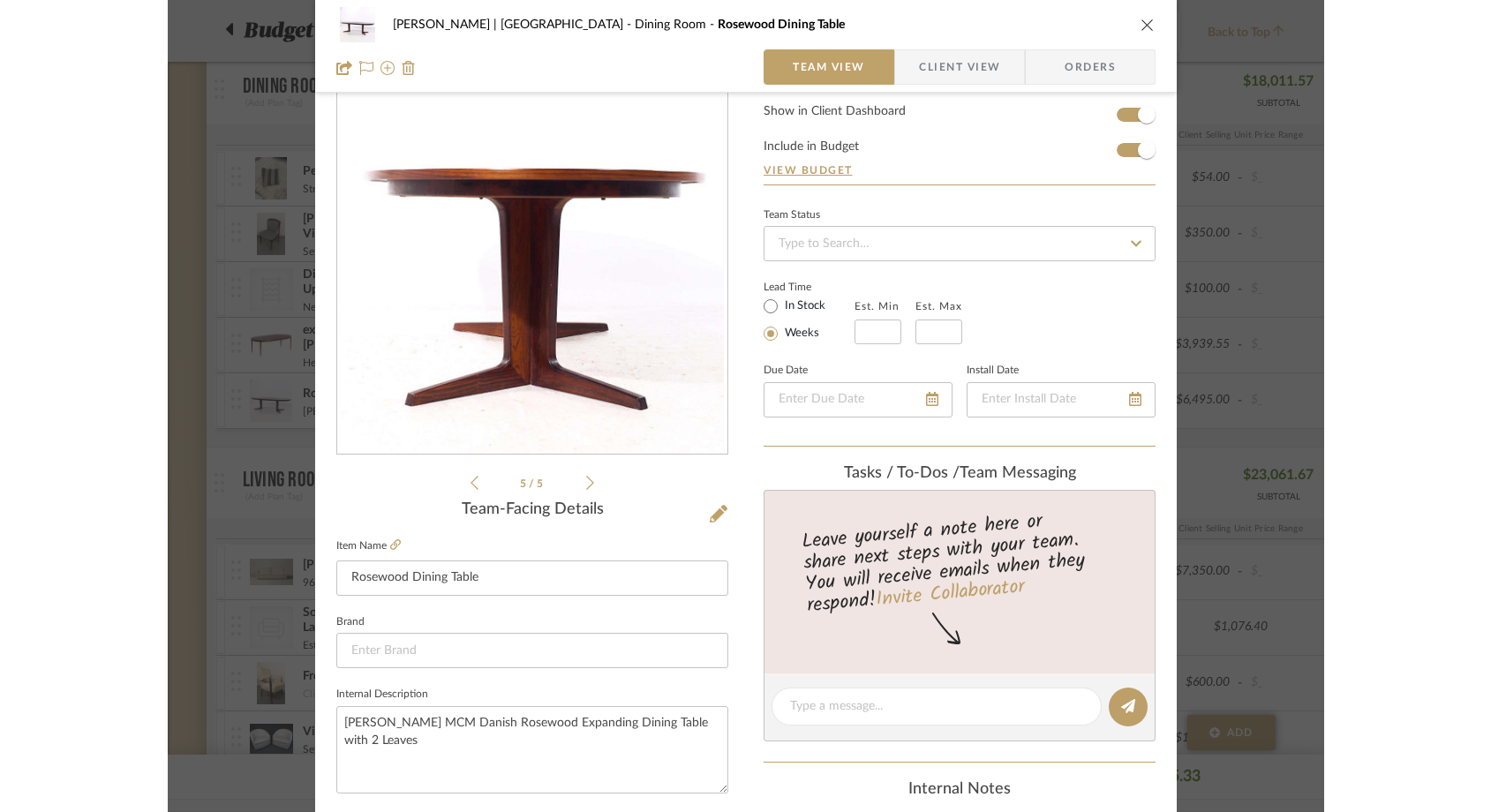 scroll, scrollTop: 49, scrollLeft: 0, axis: vertical 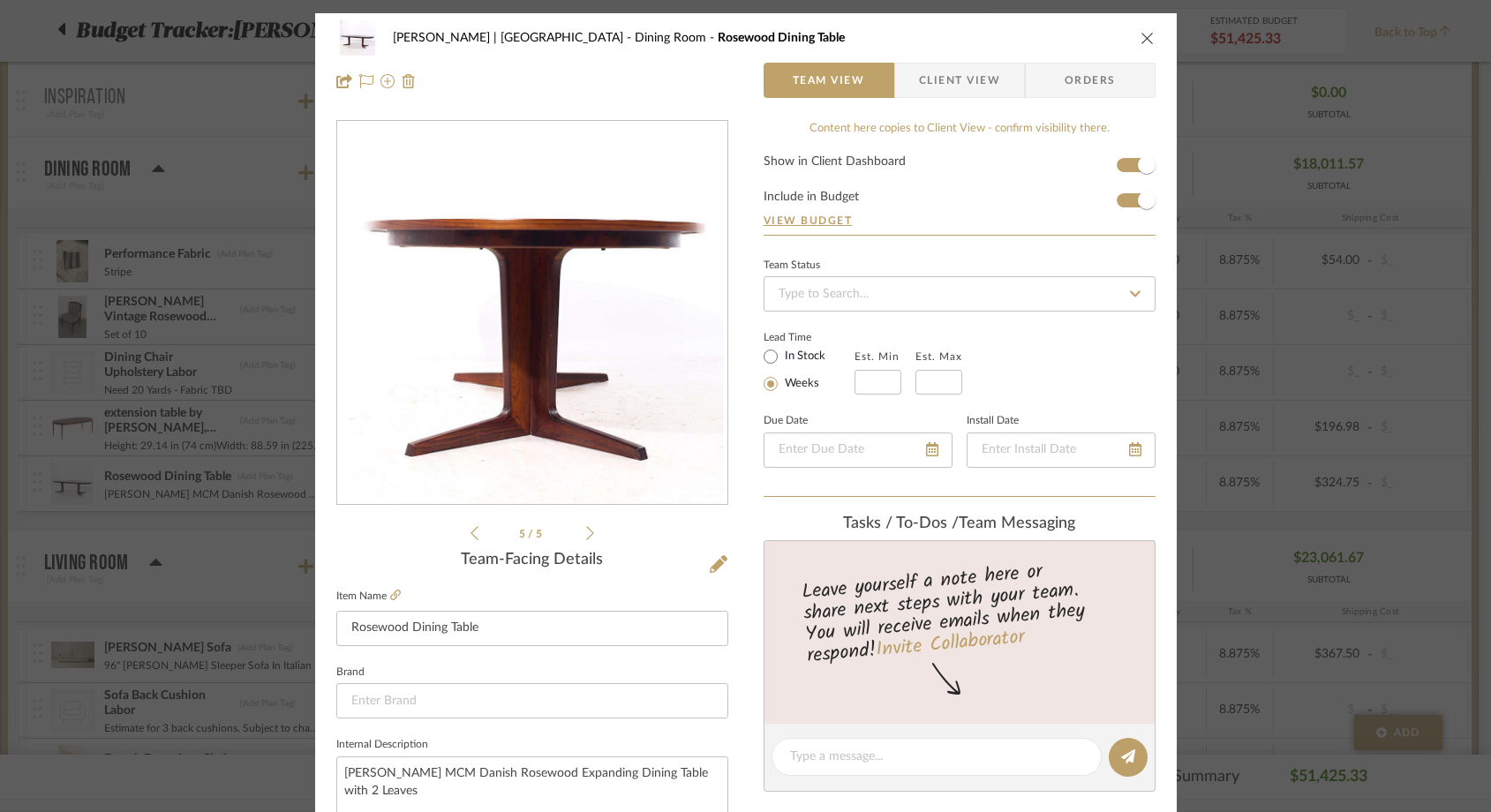 click 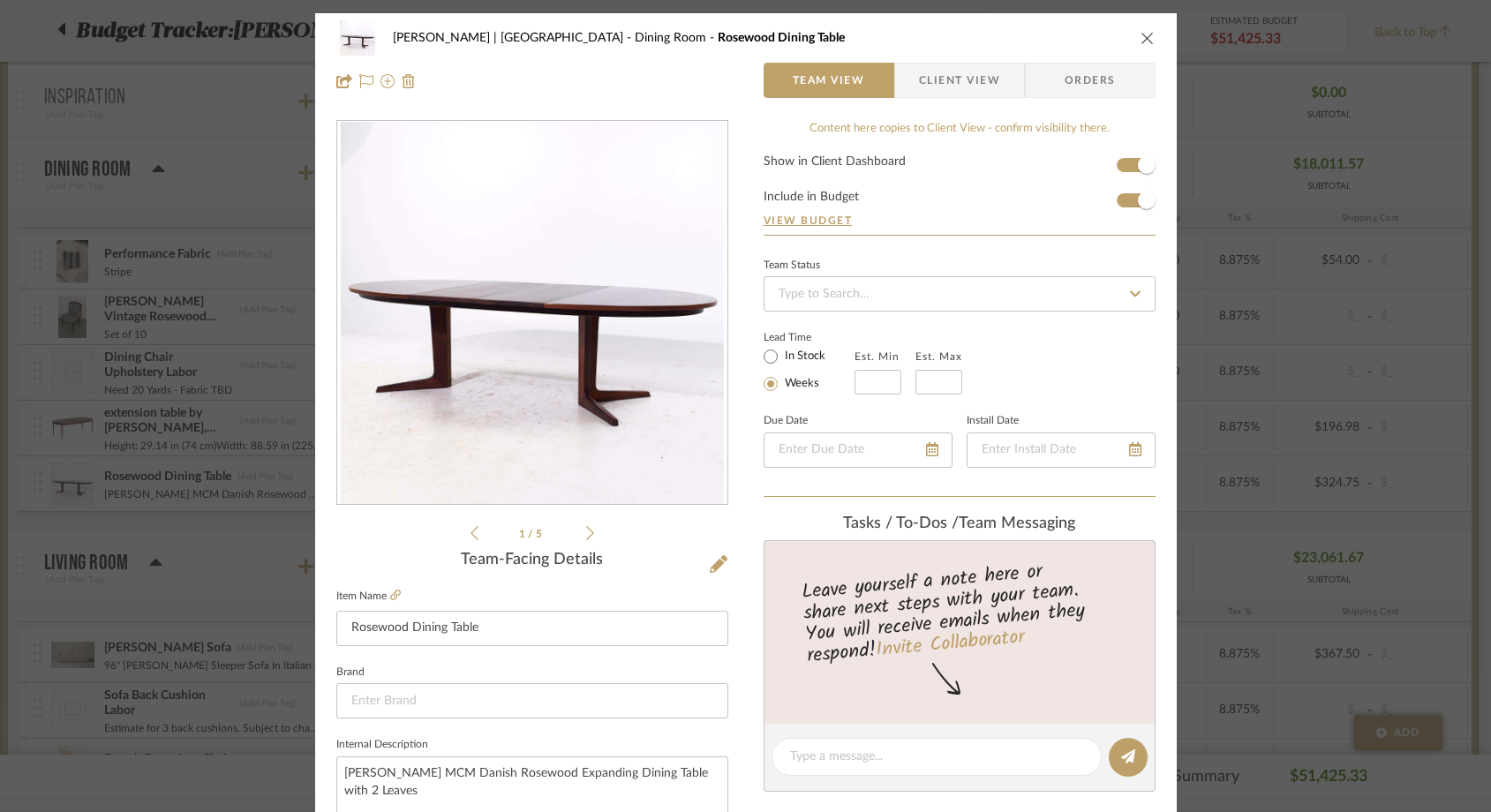 click at bounding box center (1148, 38) 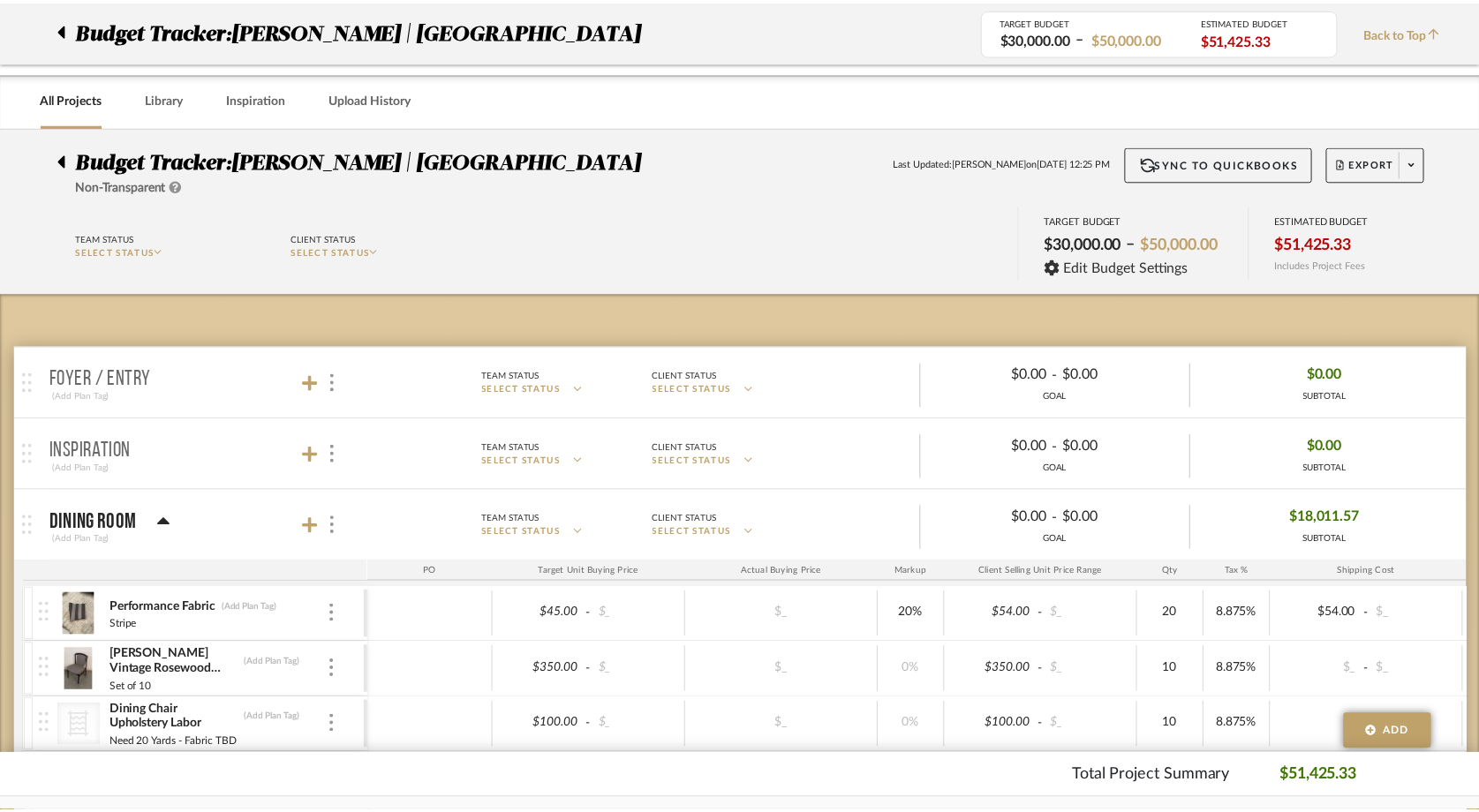 scroll, scrollTop: 353, scrollLeft: 0, axis: vertical 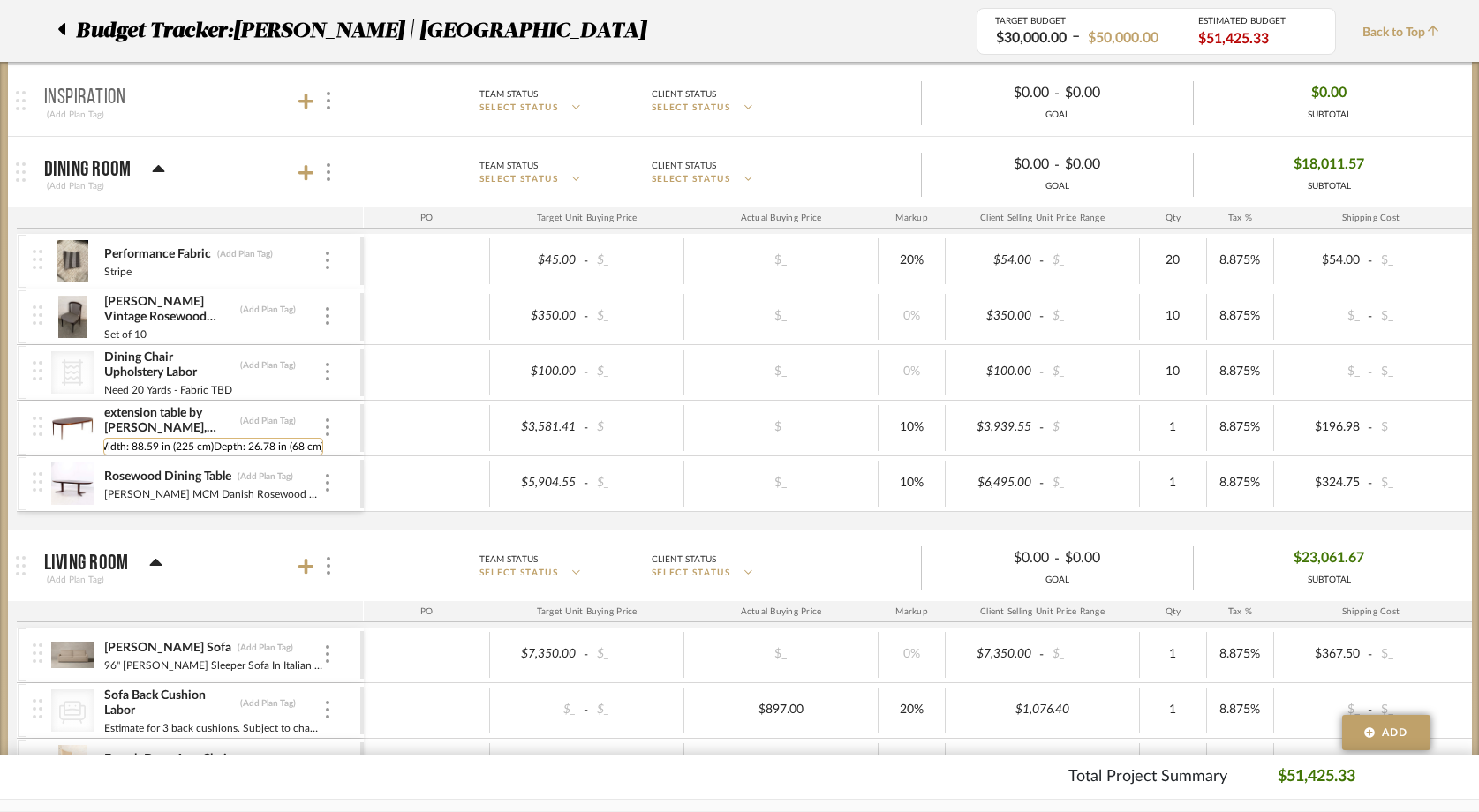 click on "Height: 29.14 in (74 cm)Width: 88.59 in (225 cm)Depth: 26.78 in (68 cm)" at bounding box center [213, 447] 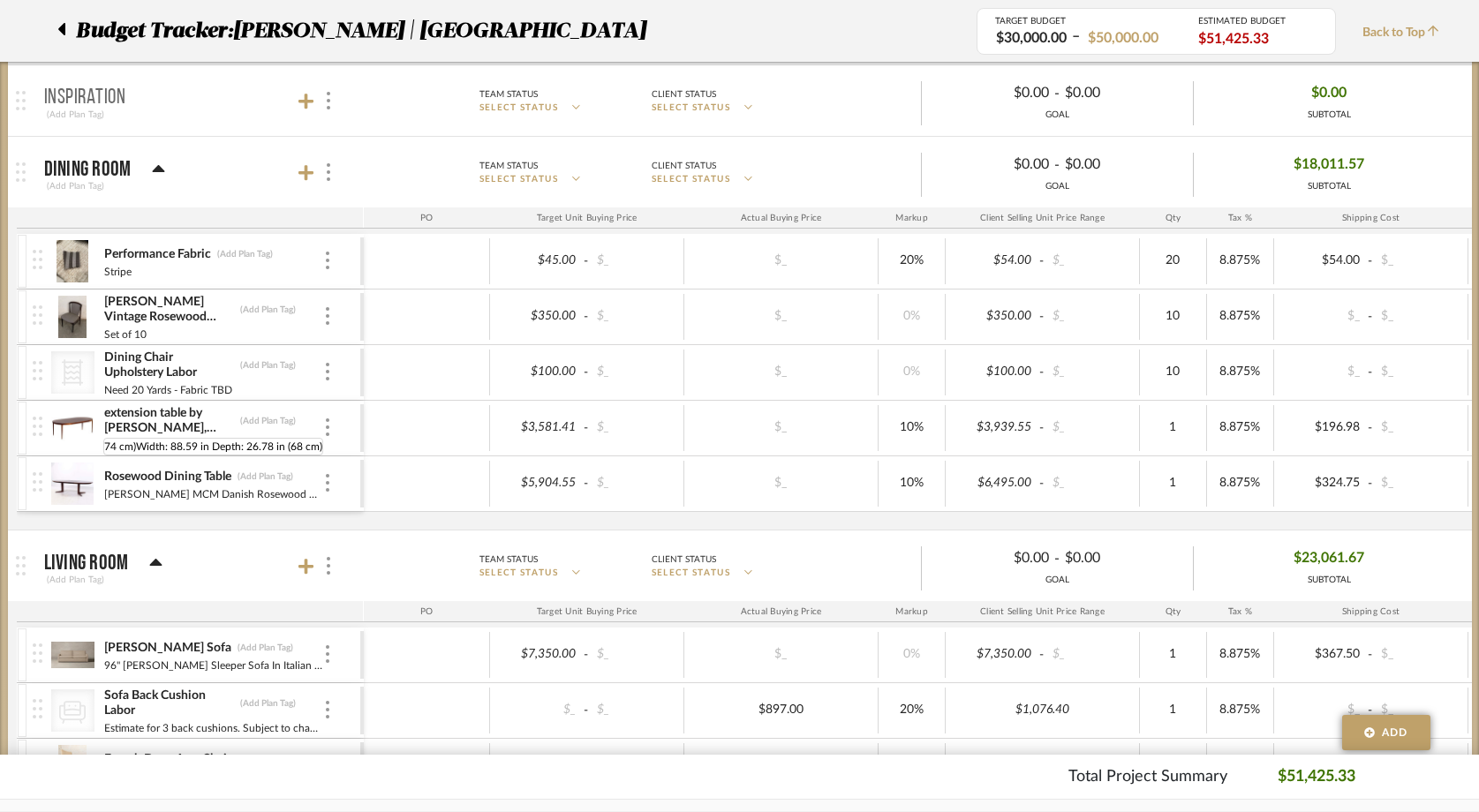 scroll, scrollTop: 0, scrollLeft: 79, axis: horizontal 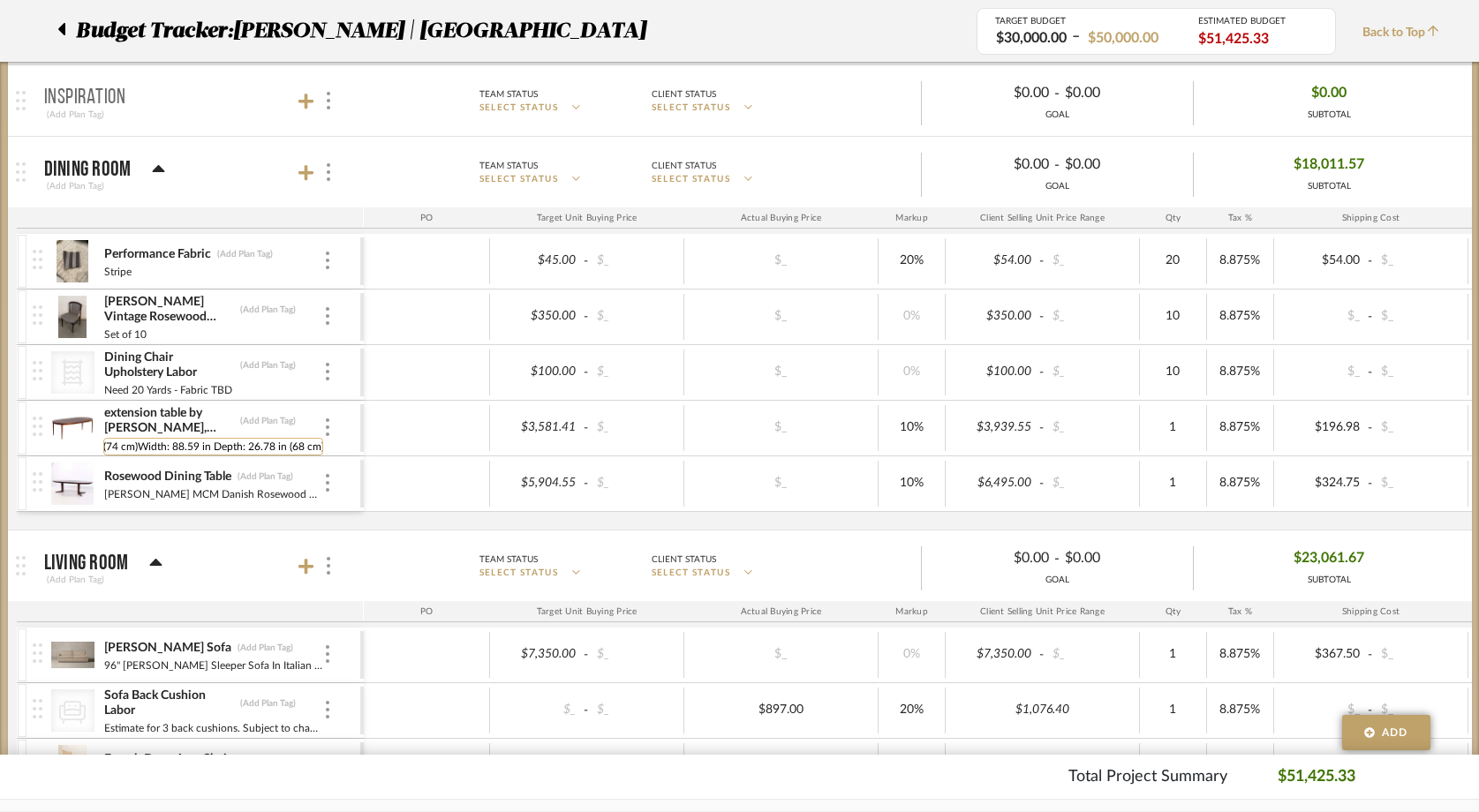 click on "Height: 29.14 in (74 cm)Width: 88.59 in Depth: 26.78 in (68 cm)" at bounding box center [213, 447] 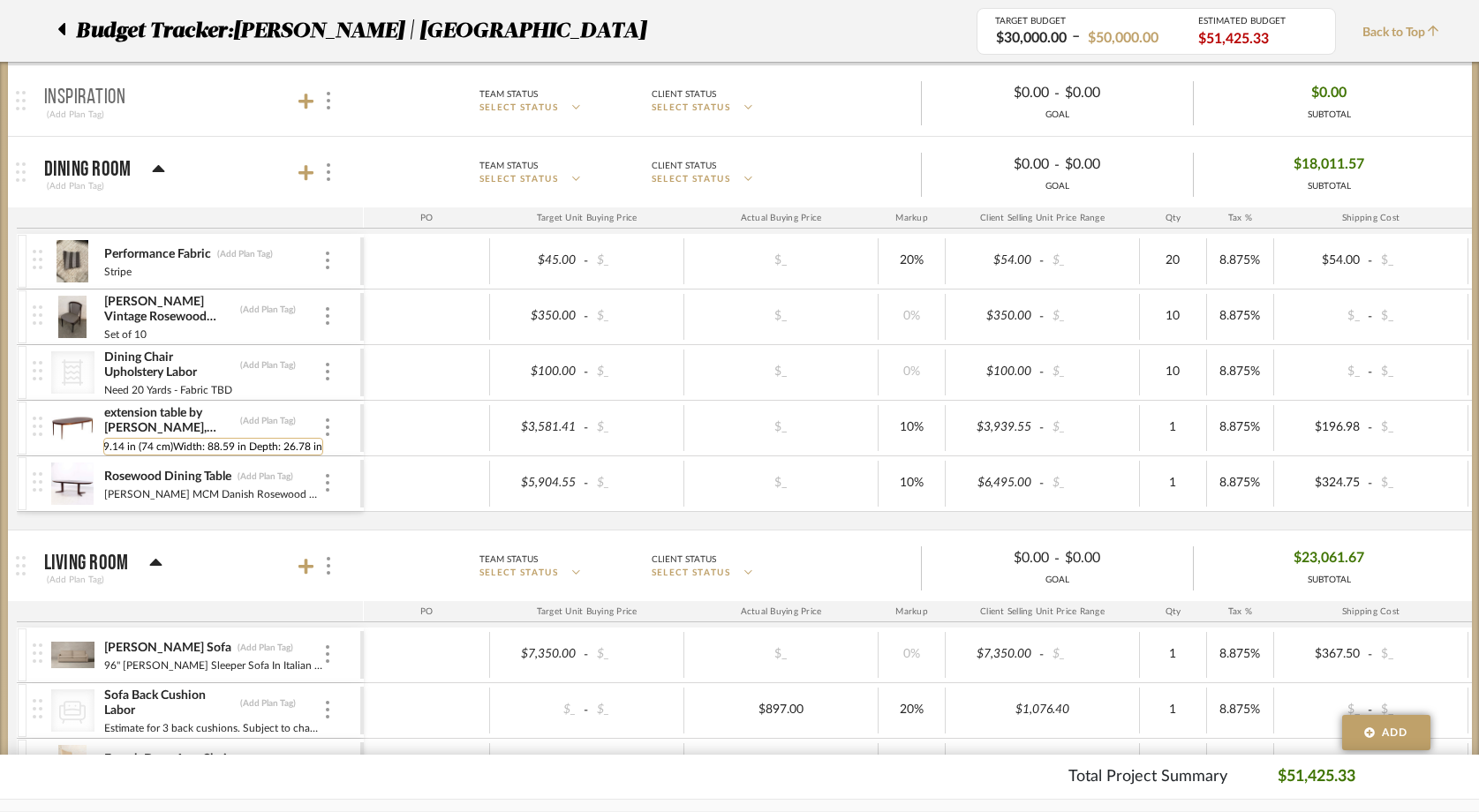 scroll, scrollTop: 0, scrollLeft: 44, axis: horizontal 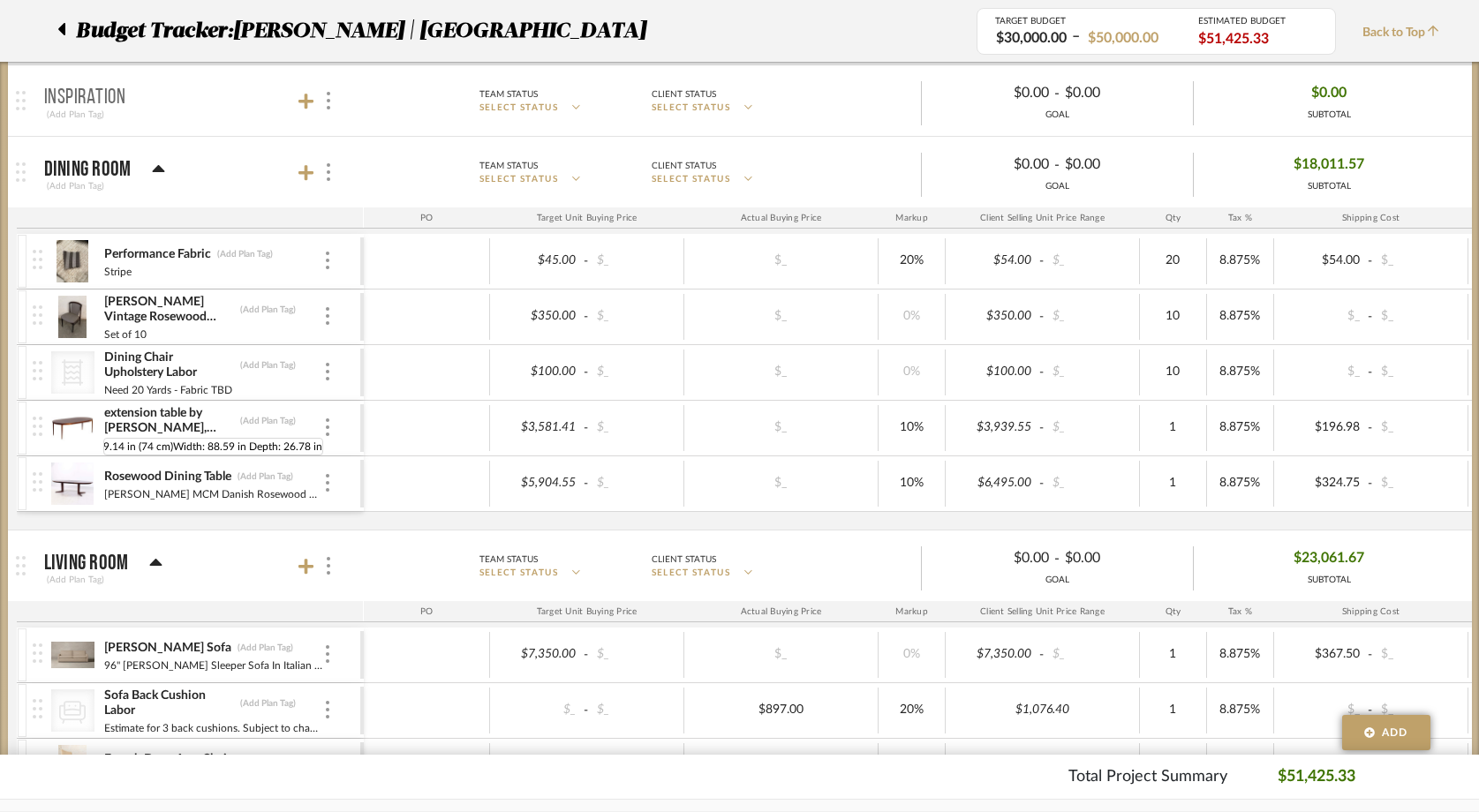 click at bounding box center (72, 428) 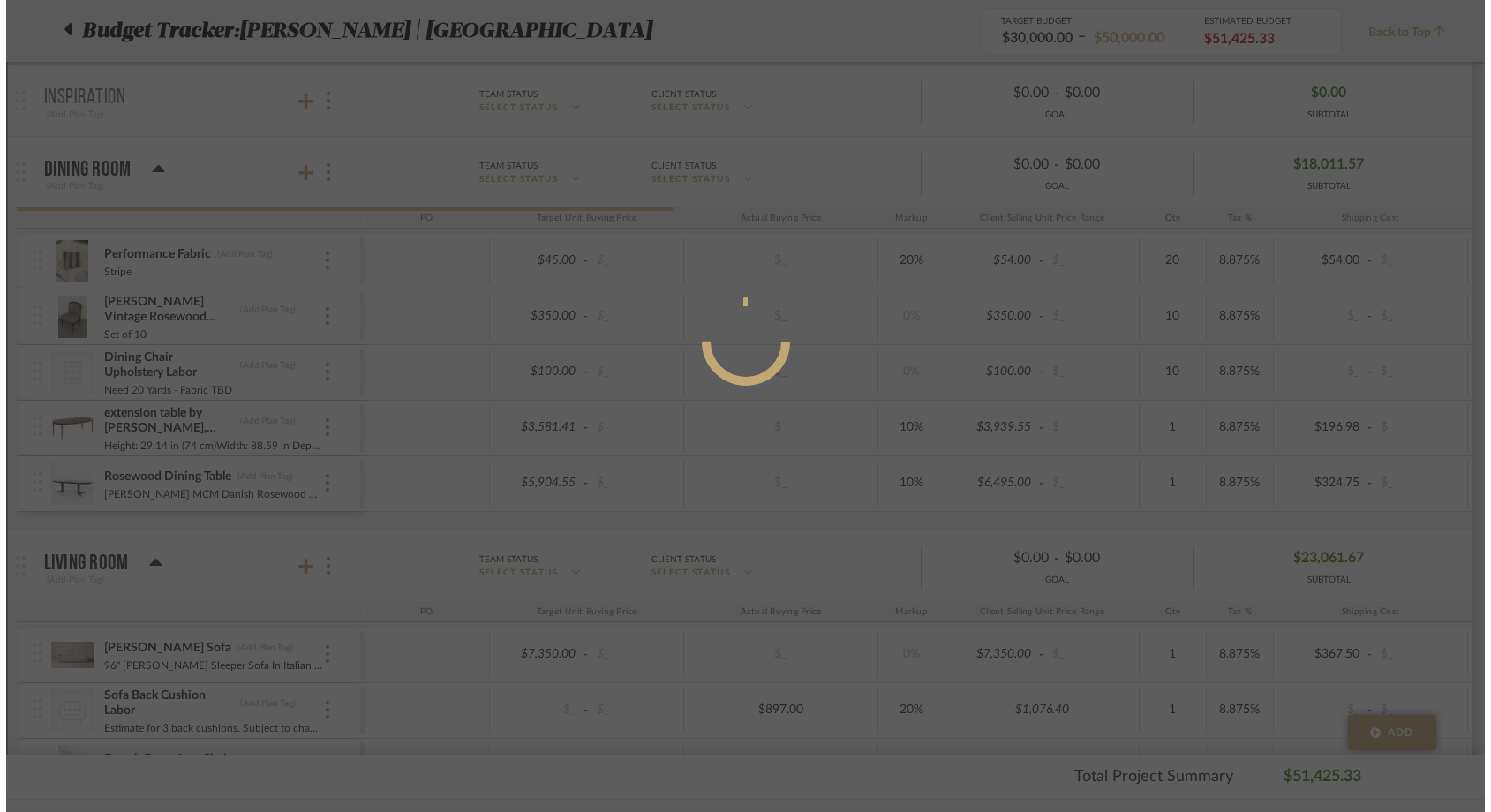 scroll, scrollTop: 0, scrollLeft: 0, axis: both 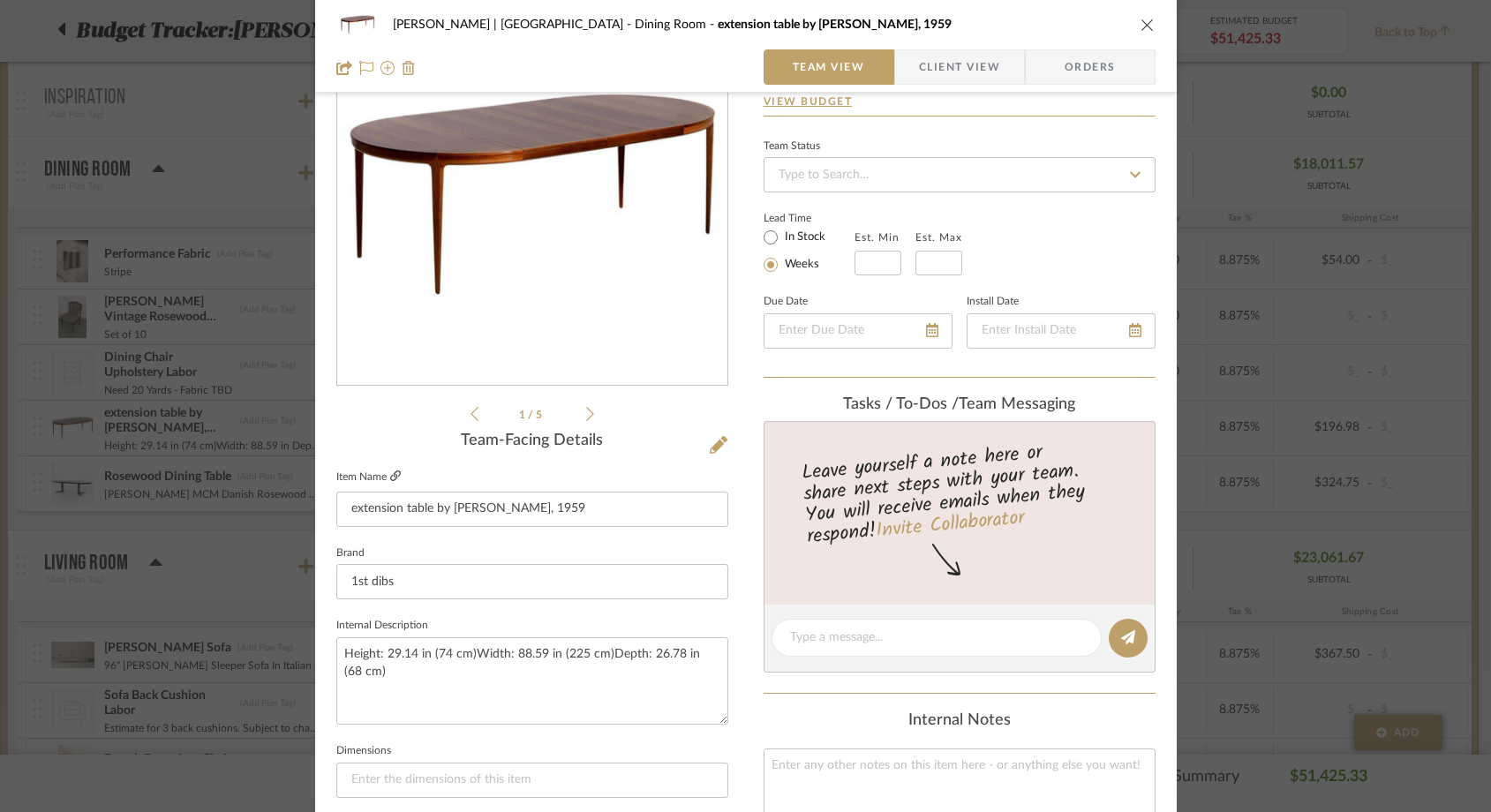 click 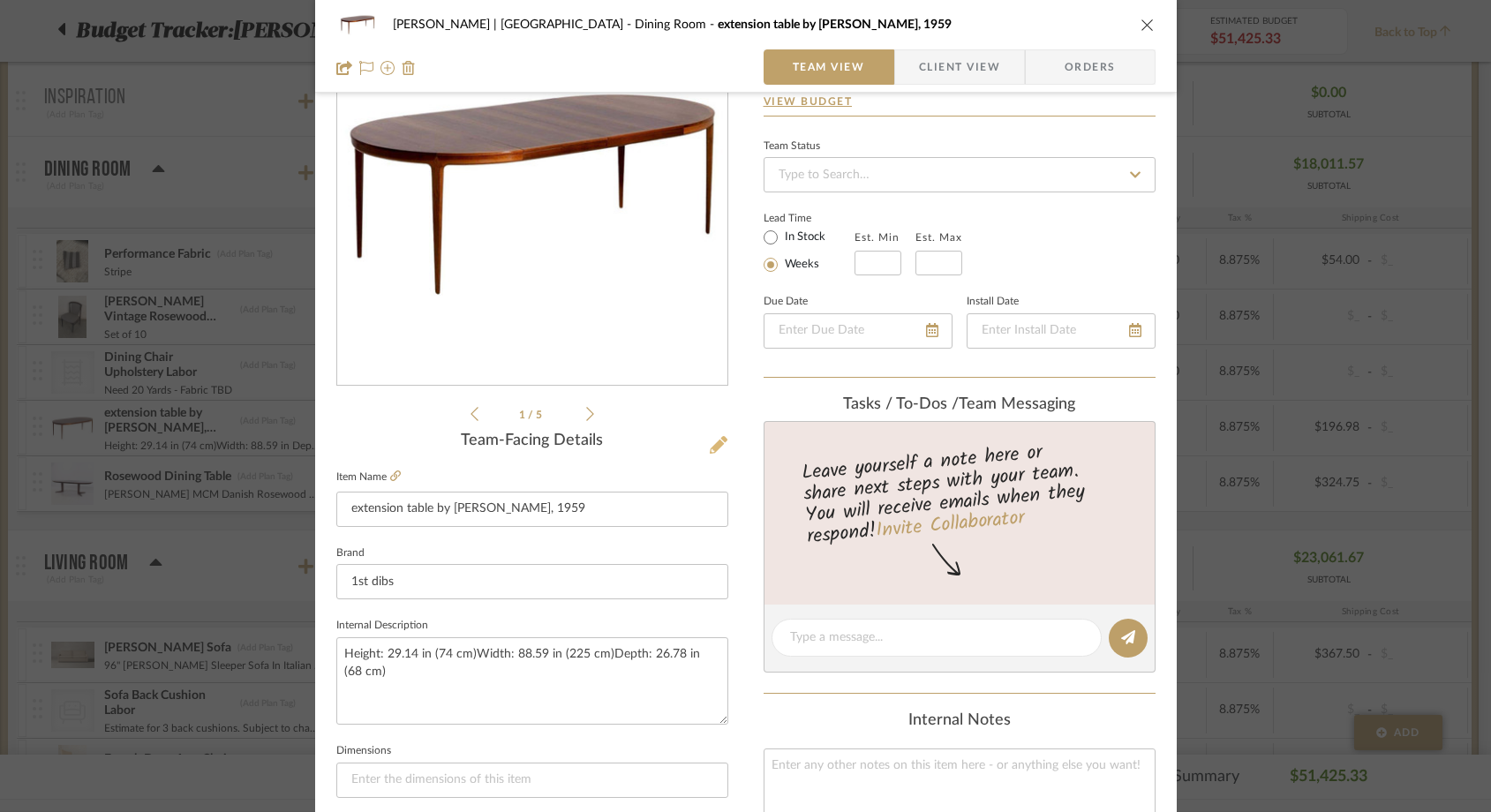 click 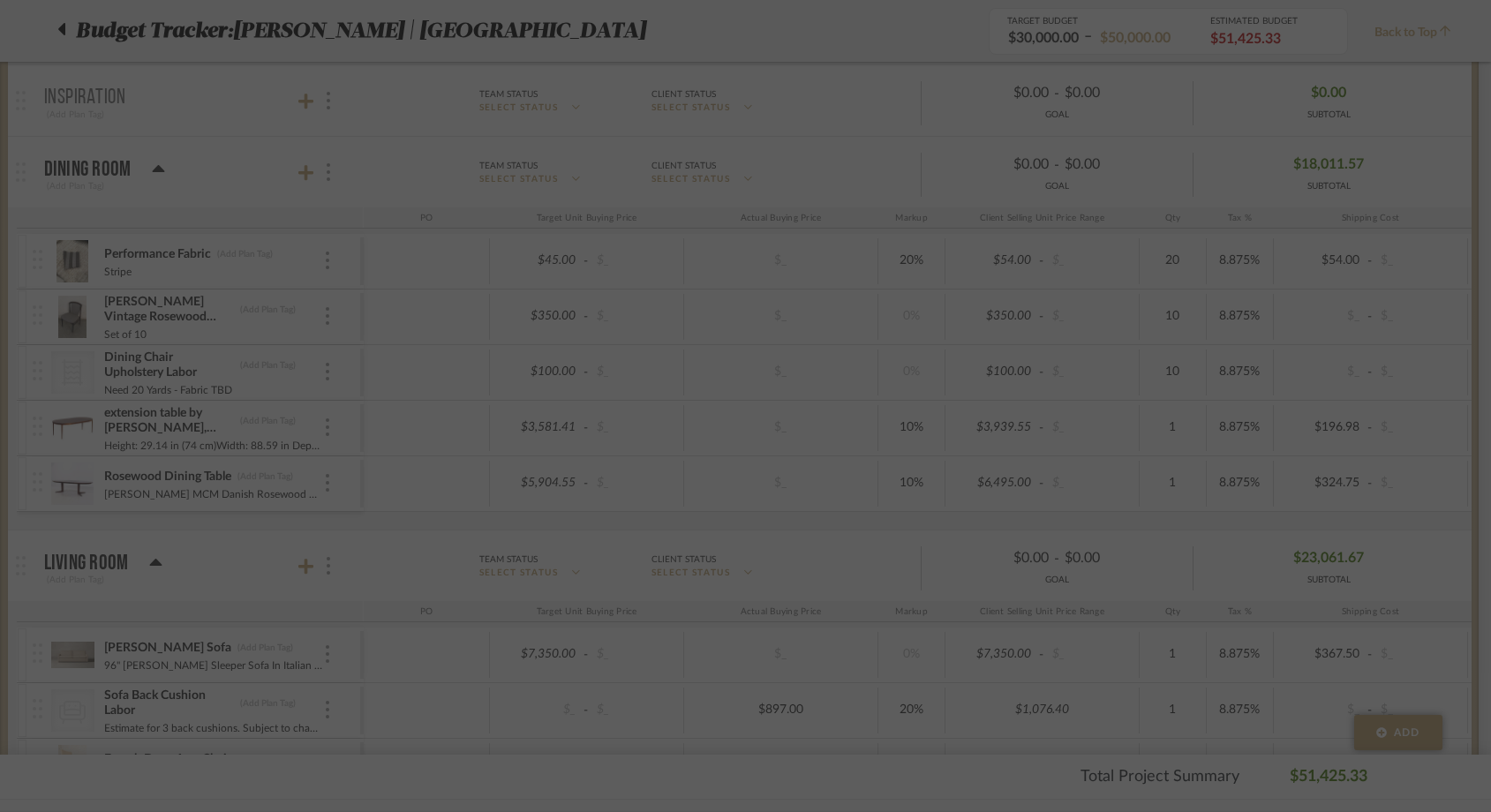 scroll, scrollTop: 0, scrollLeft: 0, axis: both 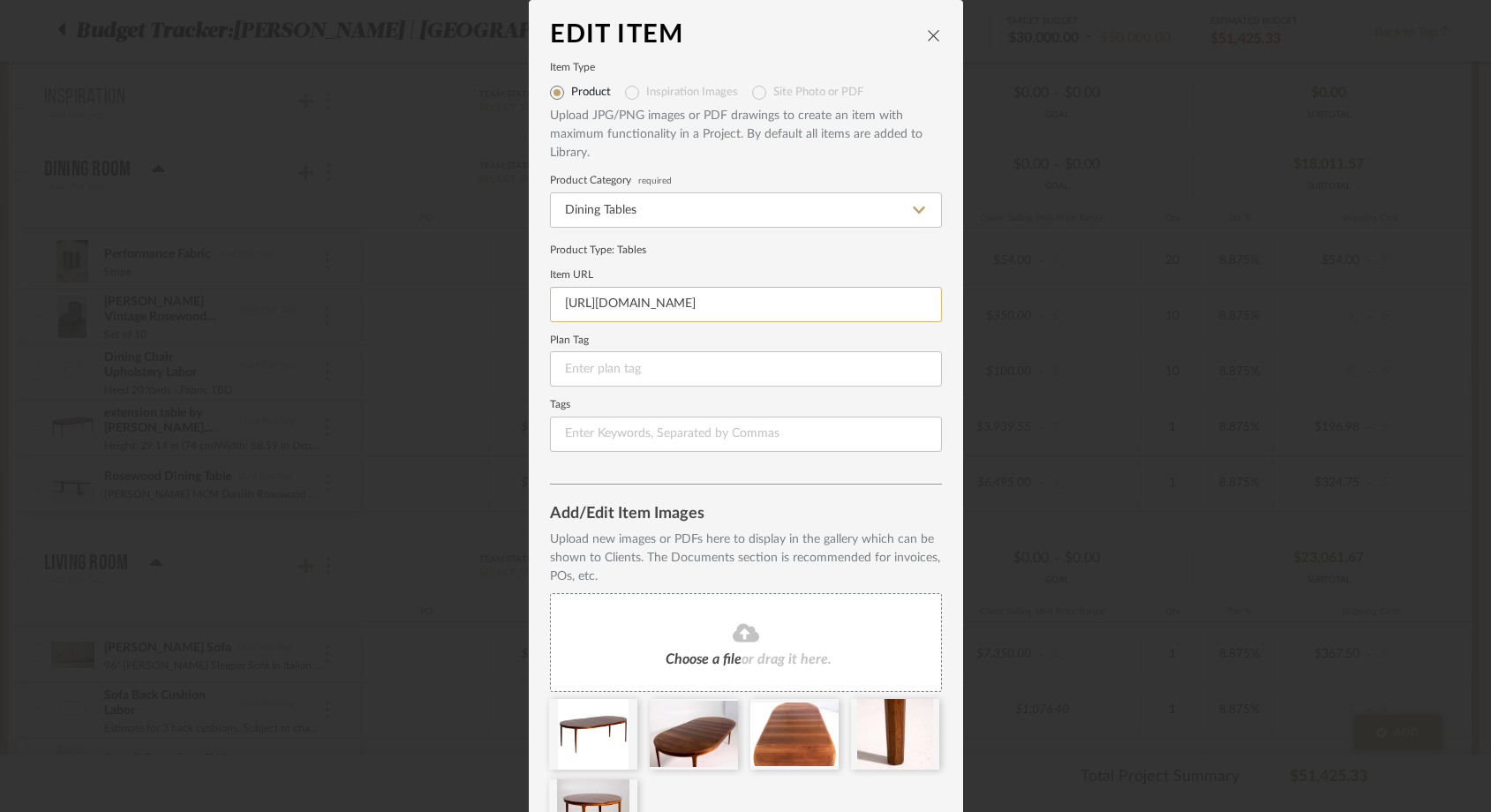 click on "[URL][DOMAIN_NAME]" at bounding box center (746, 304) 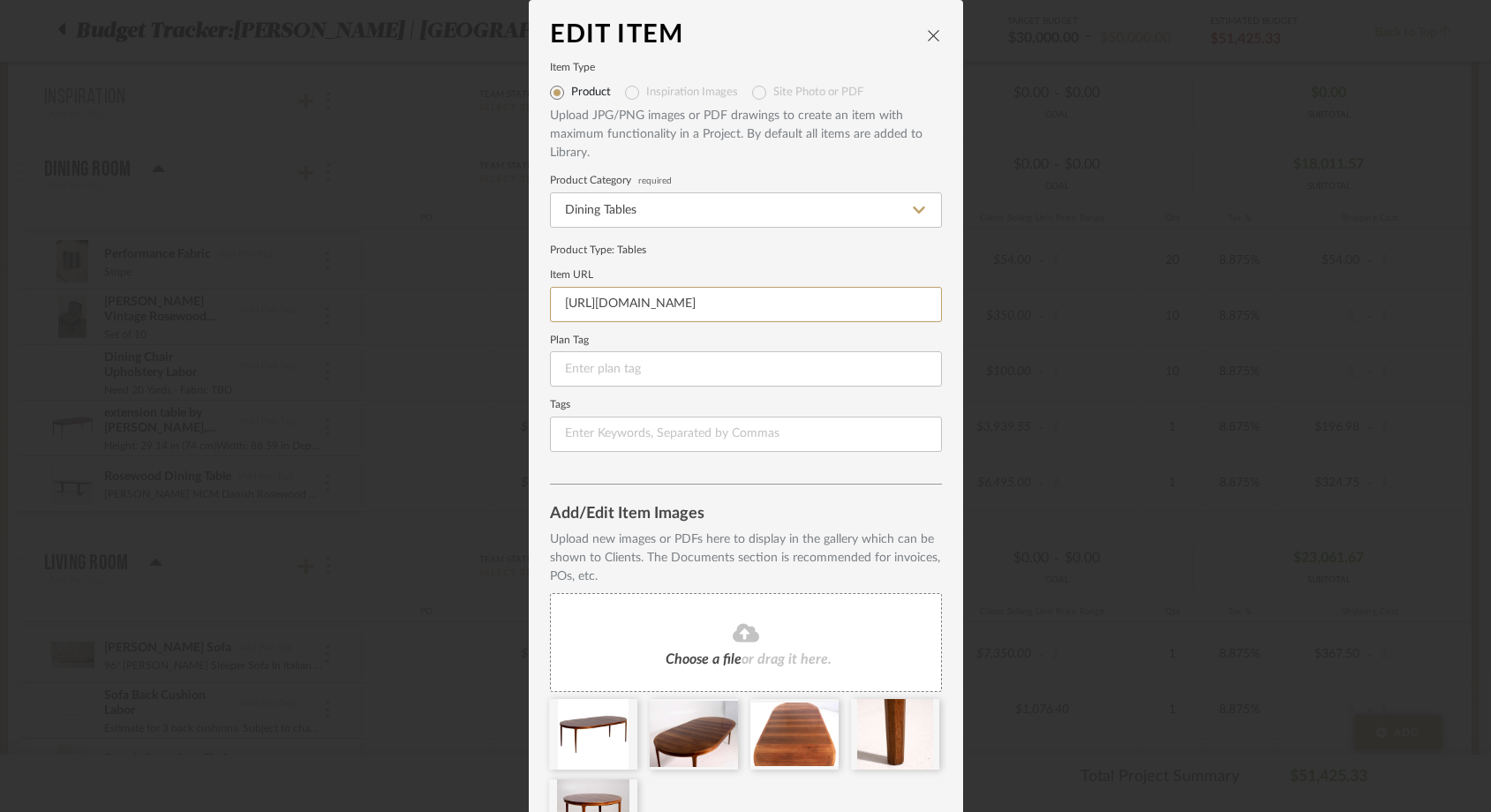 type on "[URL][DOMAIN_NAME]" 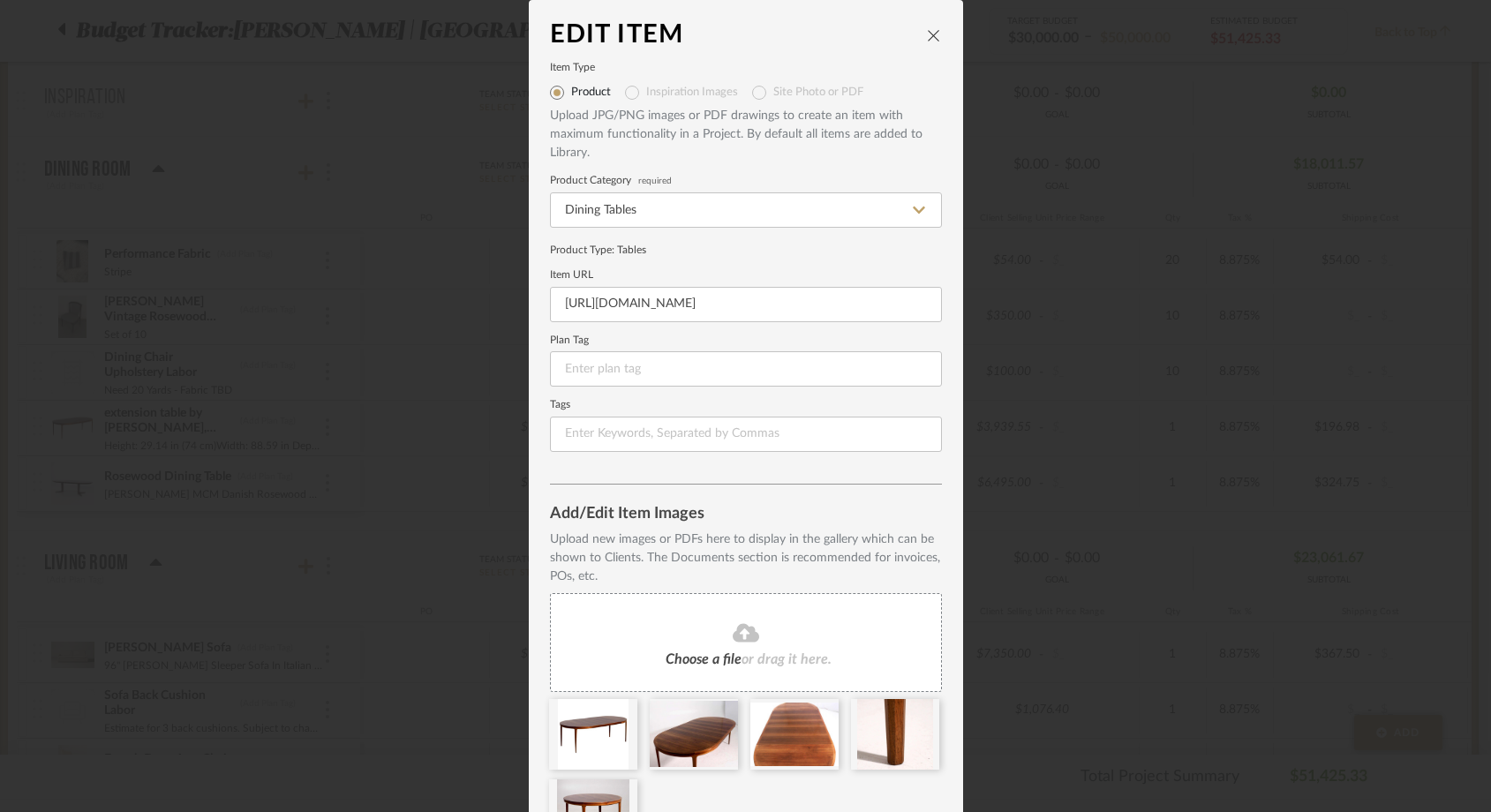 scroll, scrollTop: 0, scrollLeft: 0, axis: both 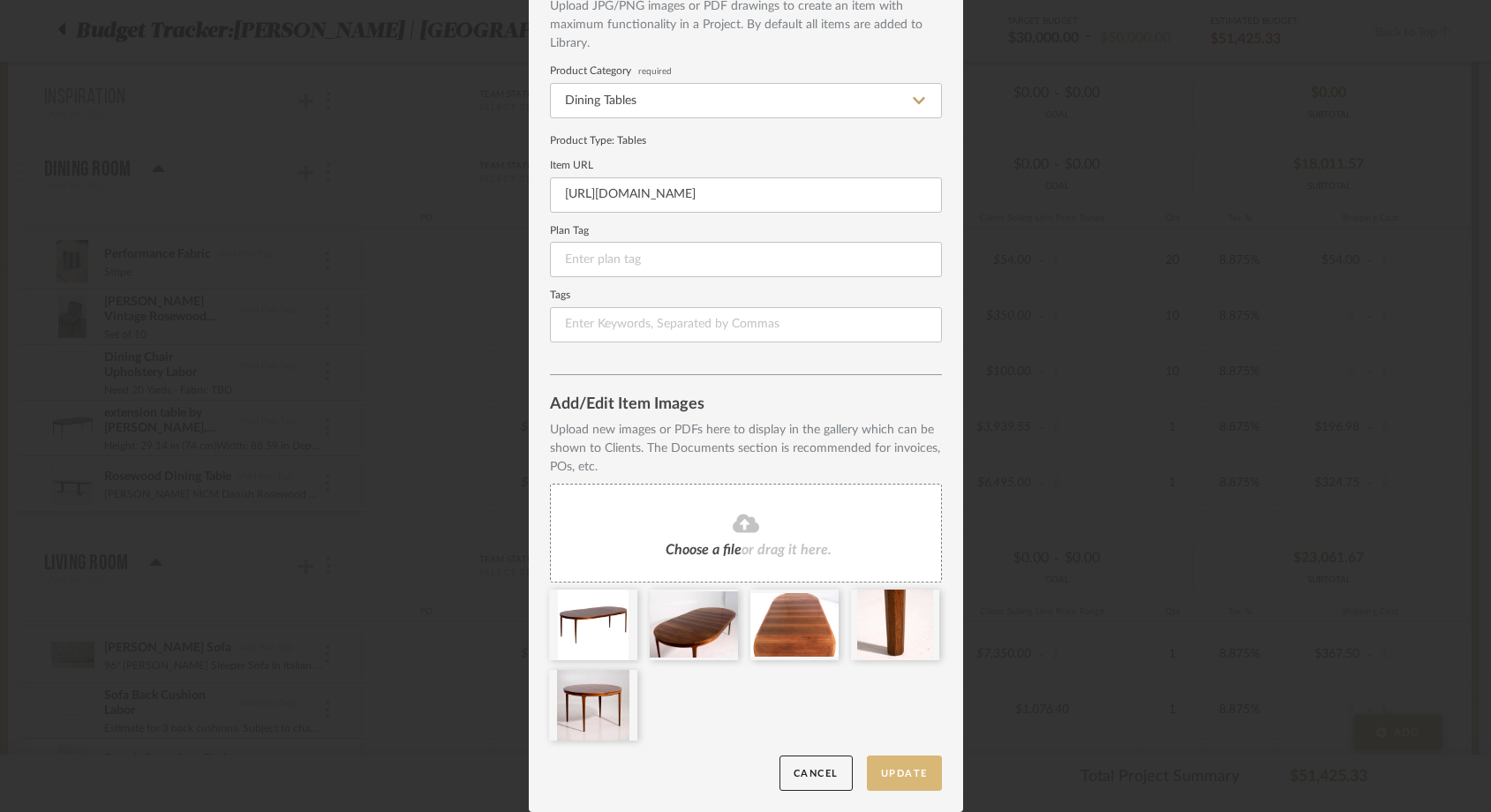 click on "Update" at bounding box center [904, 773] 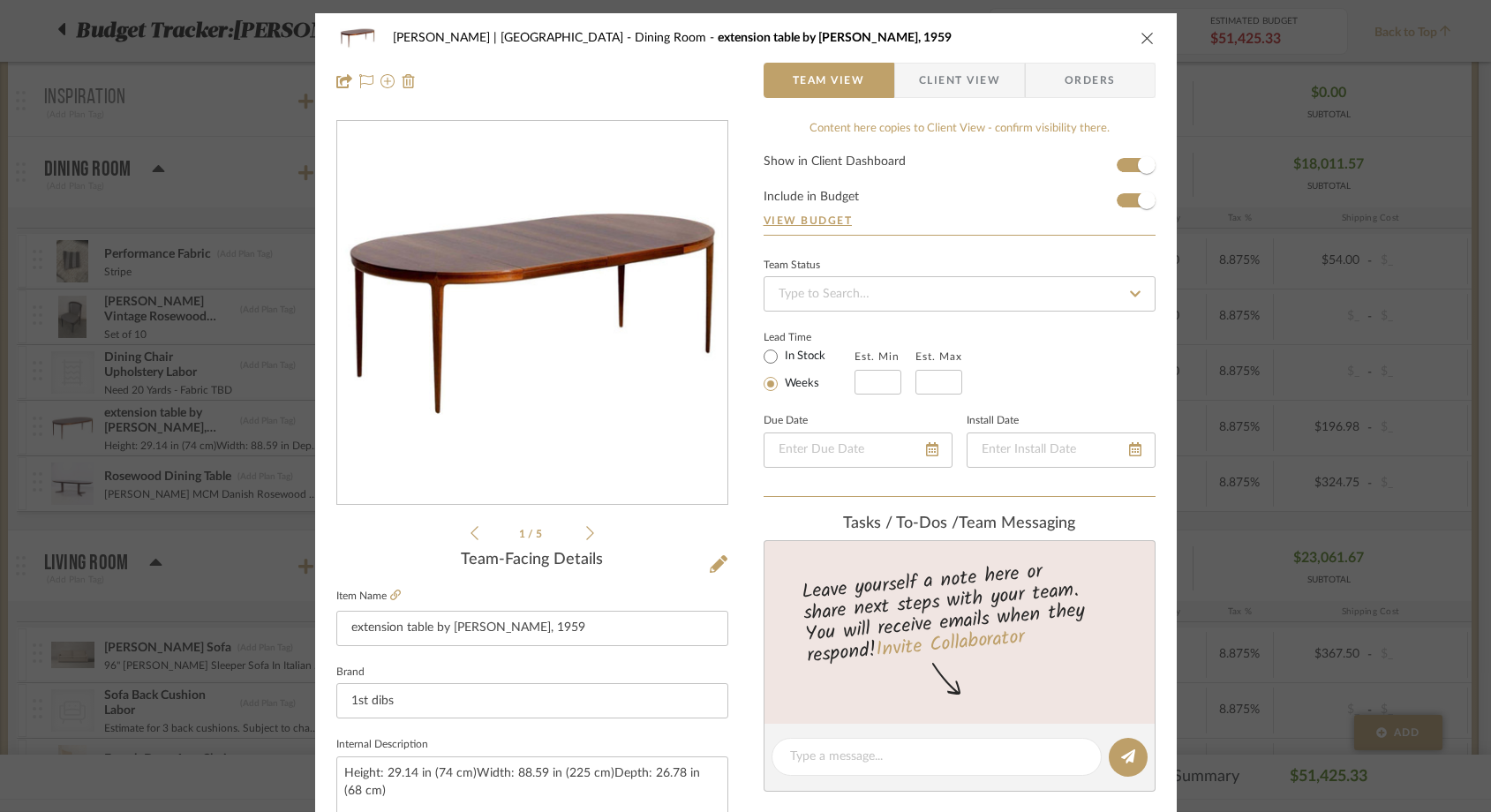 click at bounding box center [1148, 38] 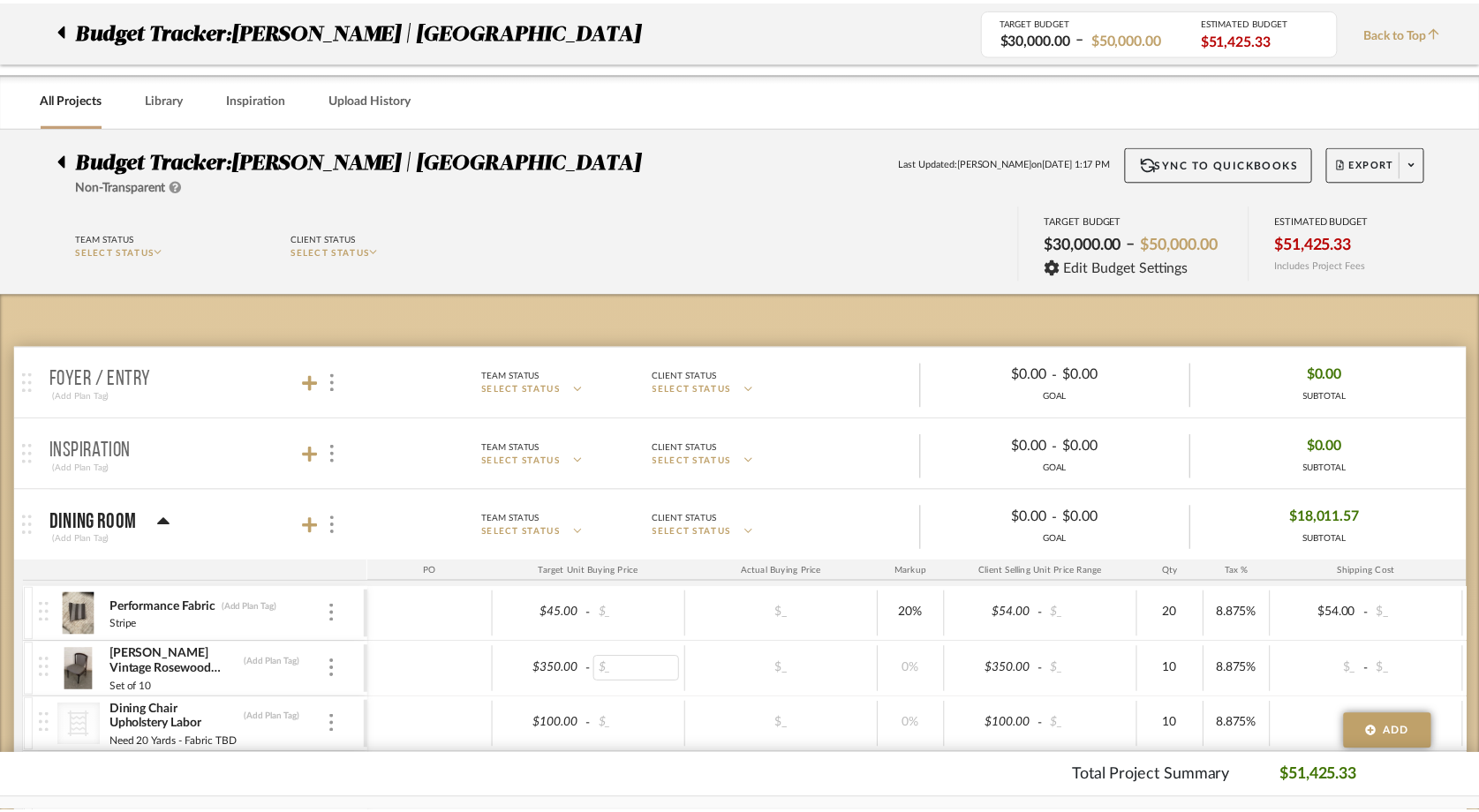 scroll, scrollTop: 353, scrollLeft: 0, axis: vertical 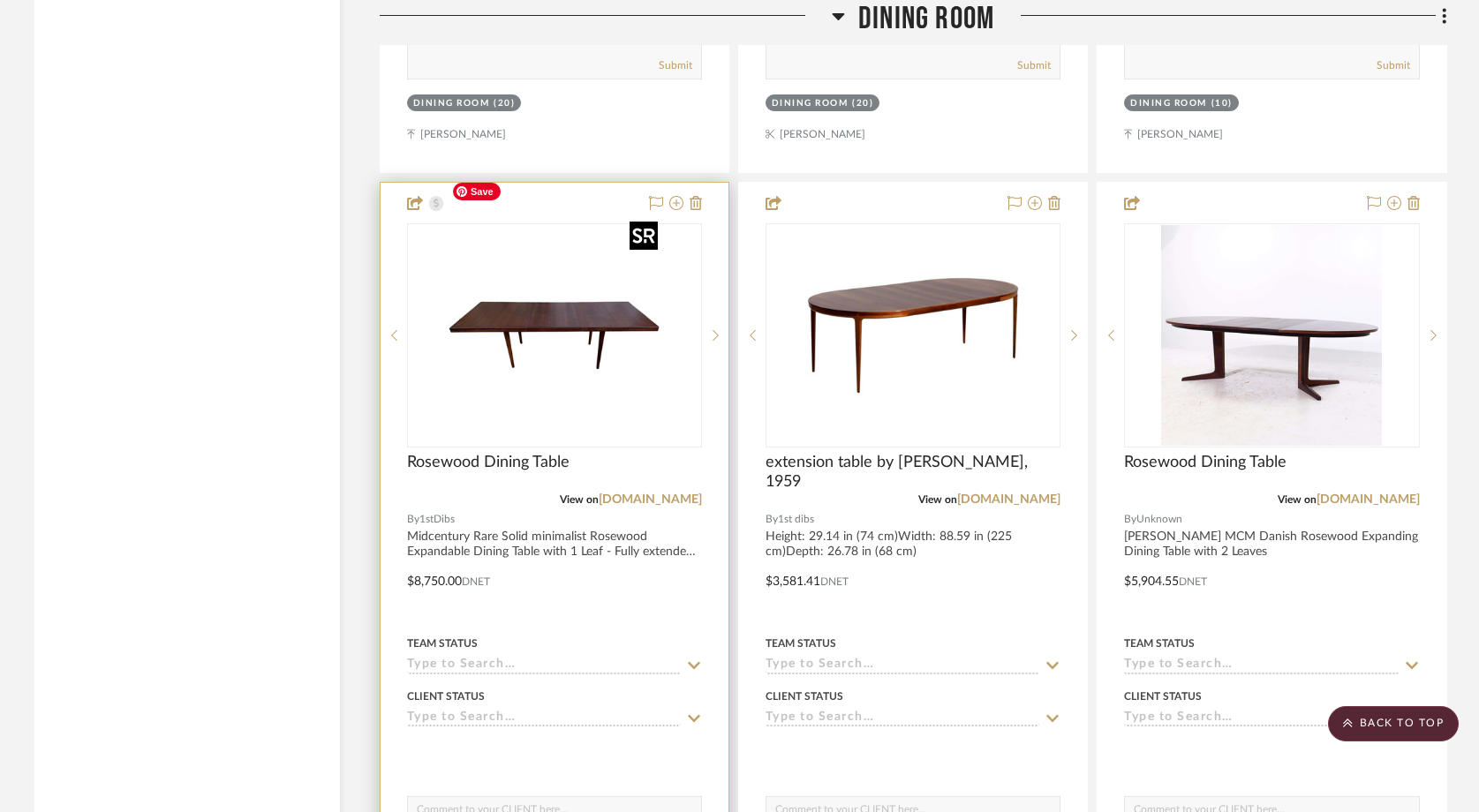 click at bounding box center (555, 335) 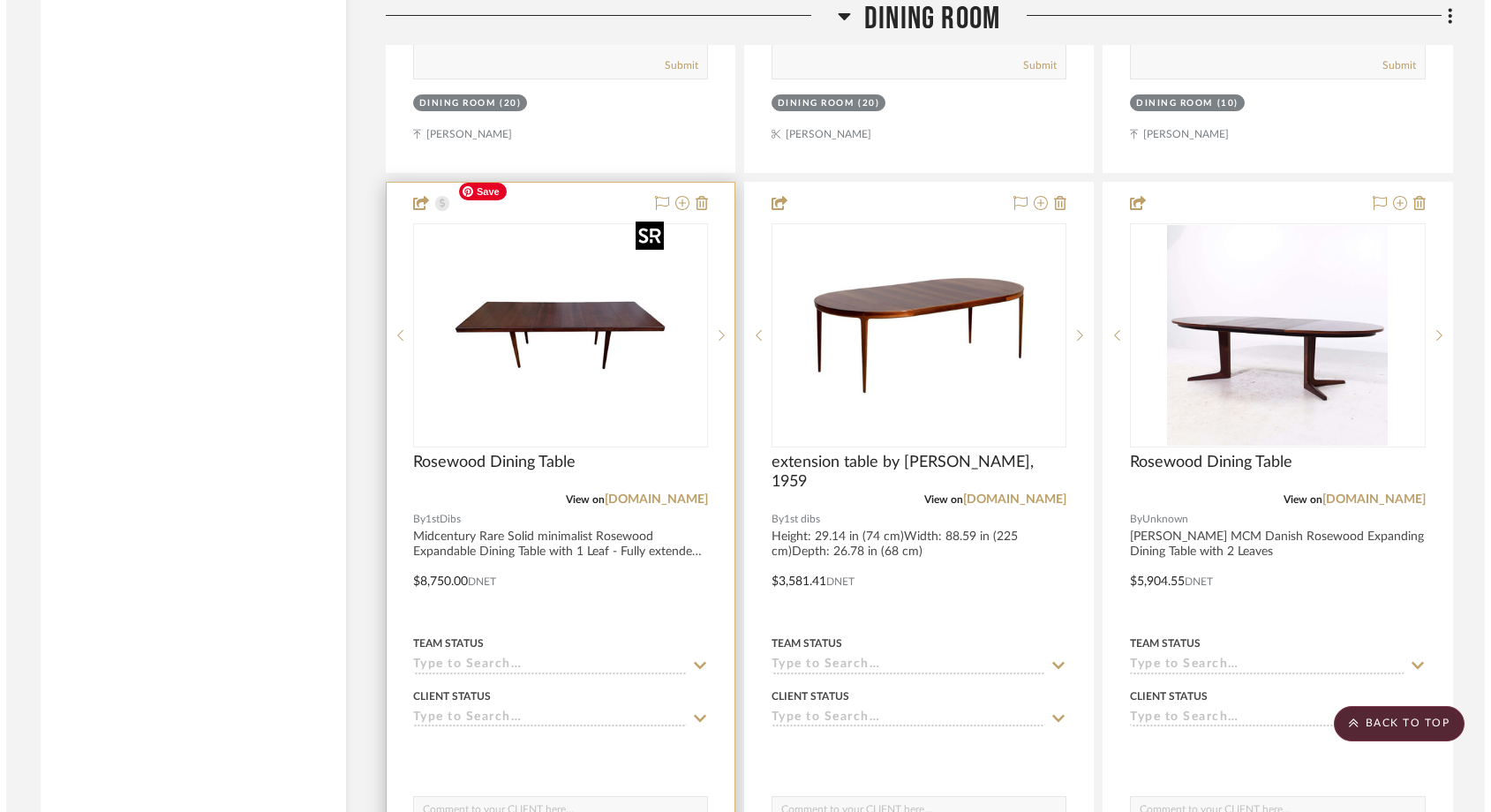 scroll, scrollTop: 0, scrollLeft: 0, axis: both 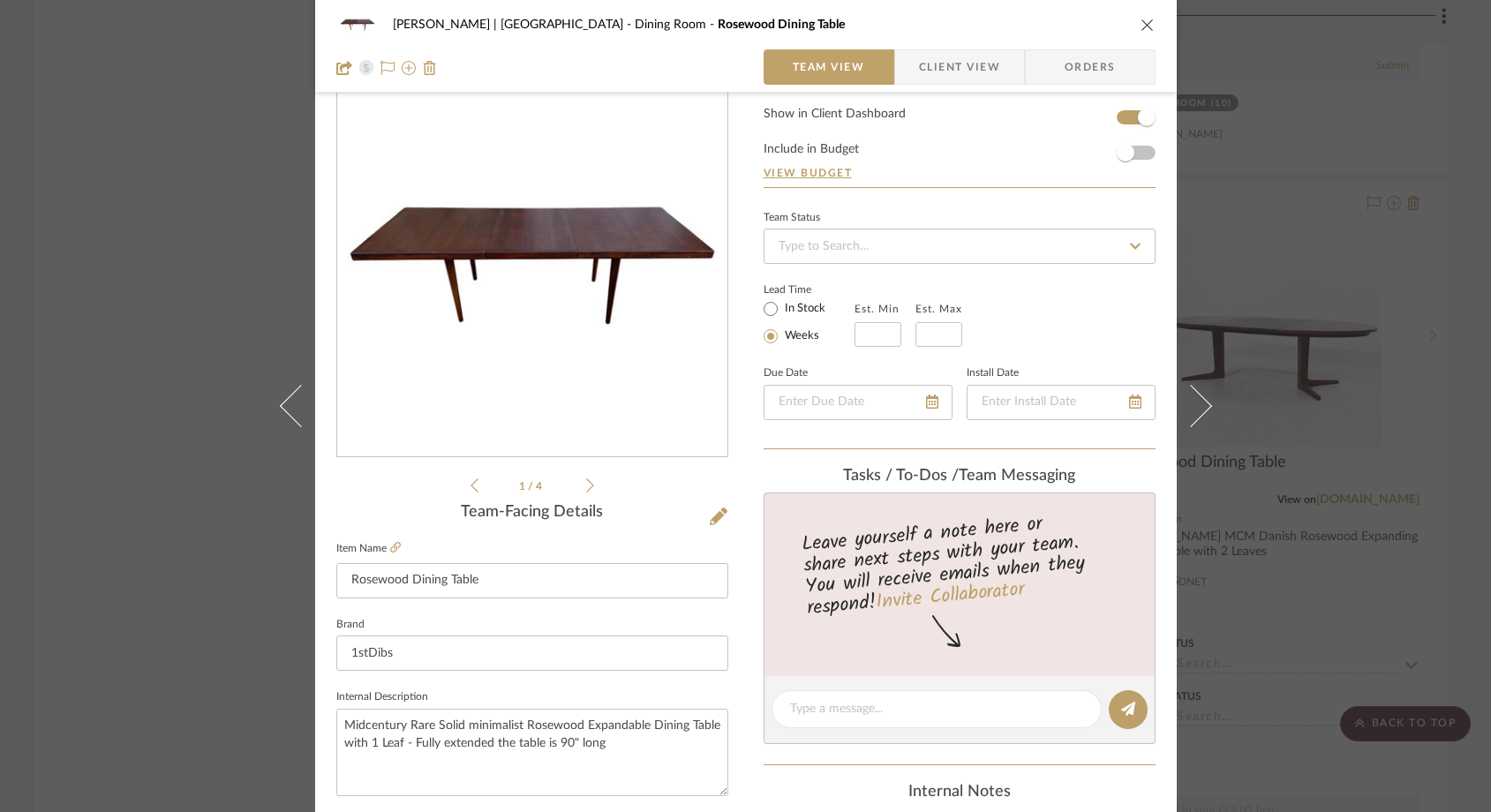 click 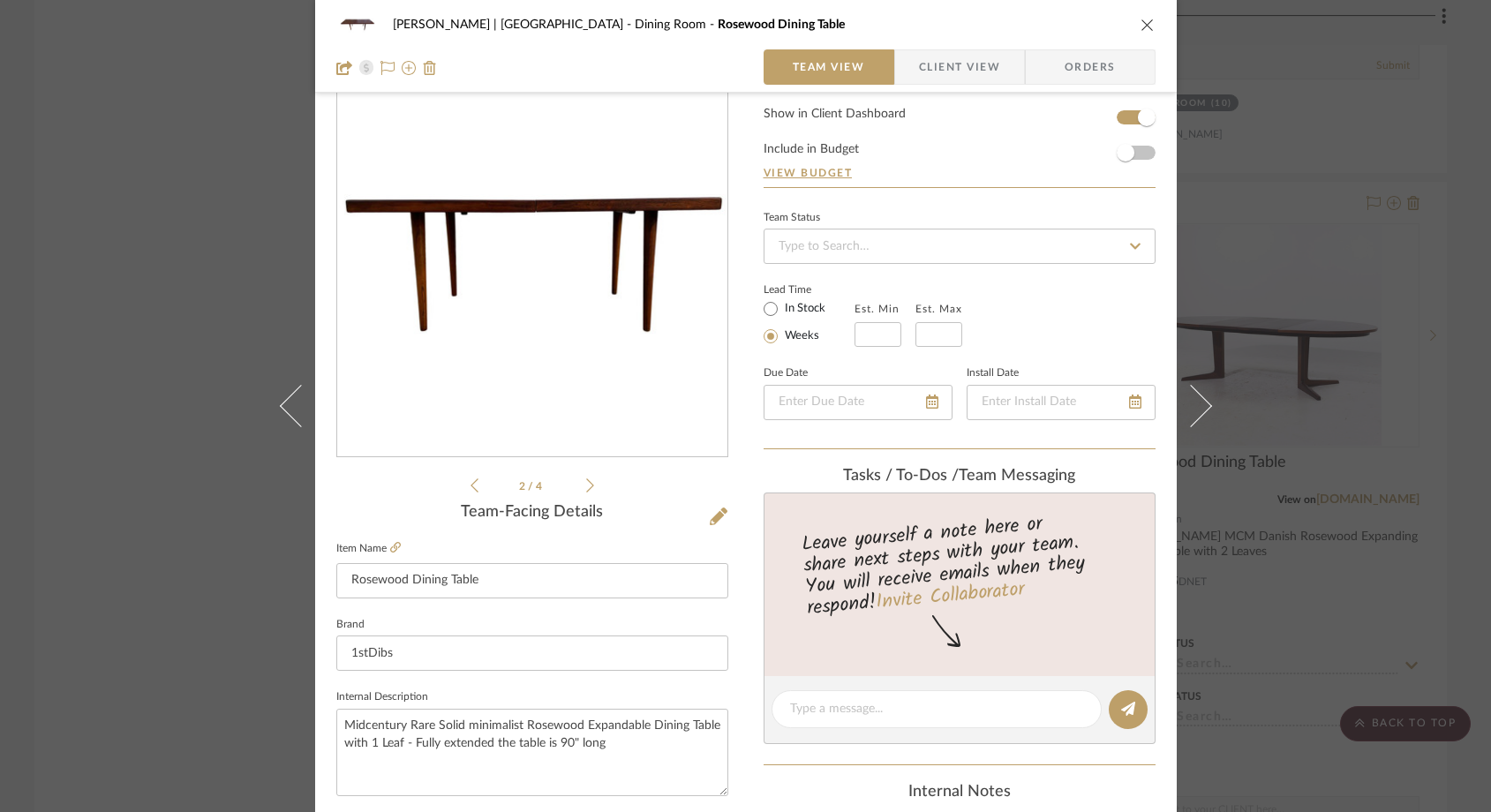 click 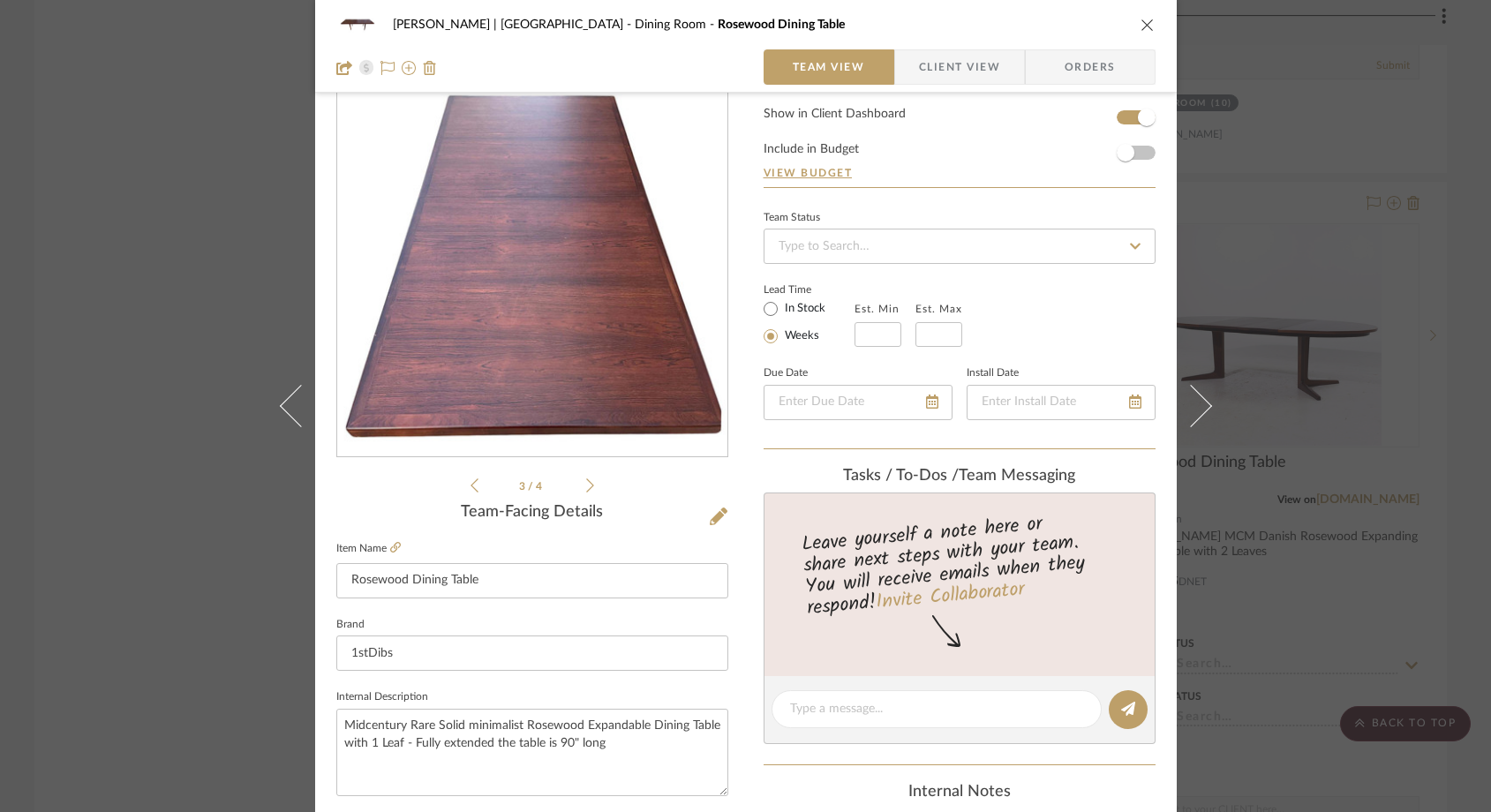 click 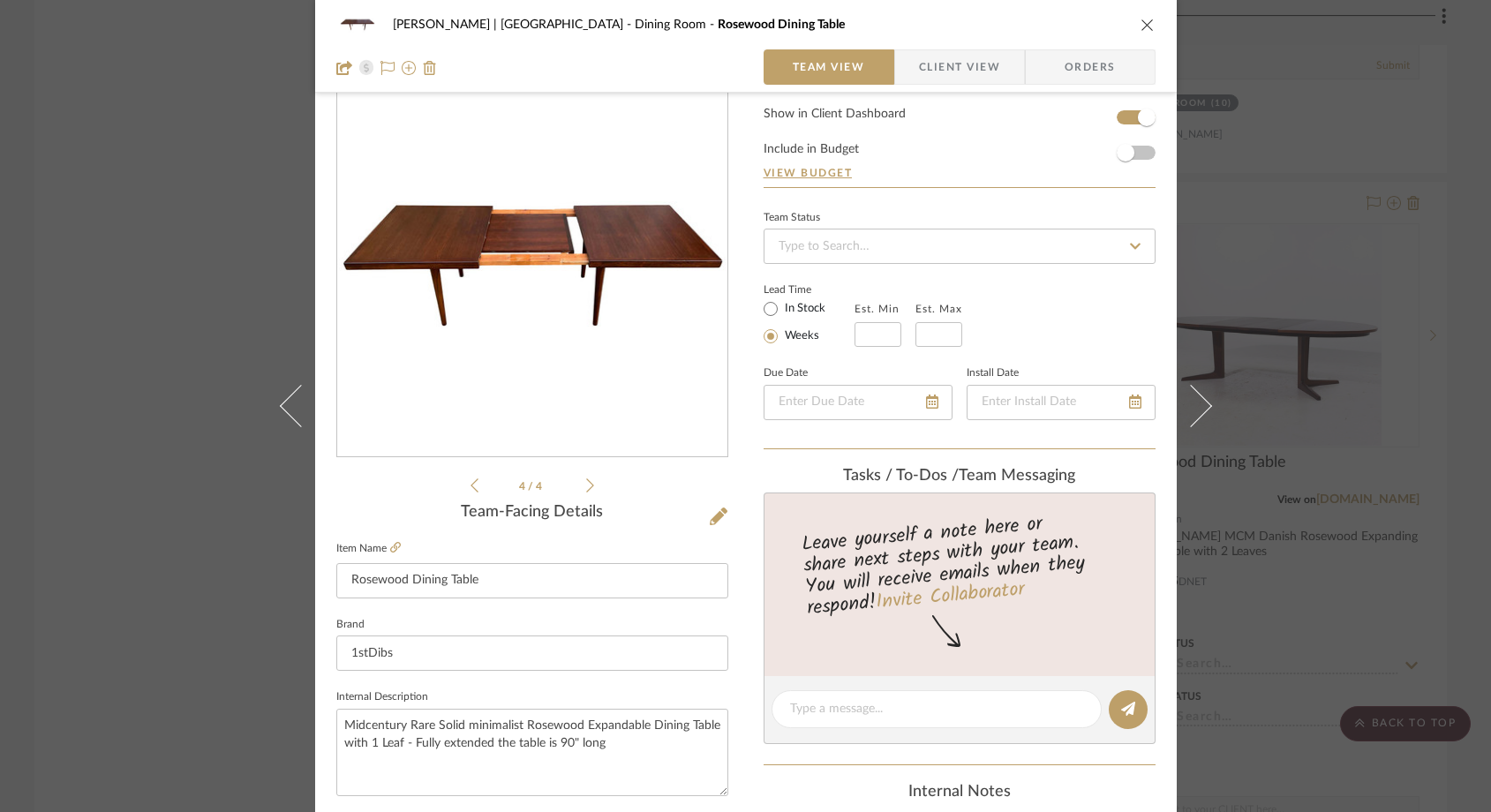 click 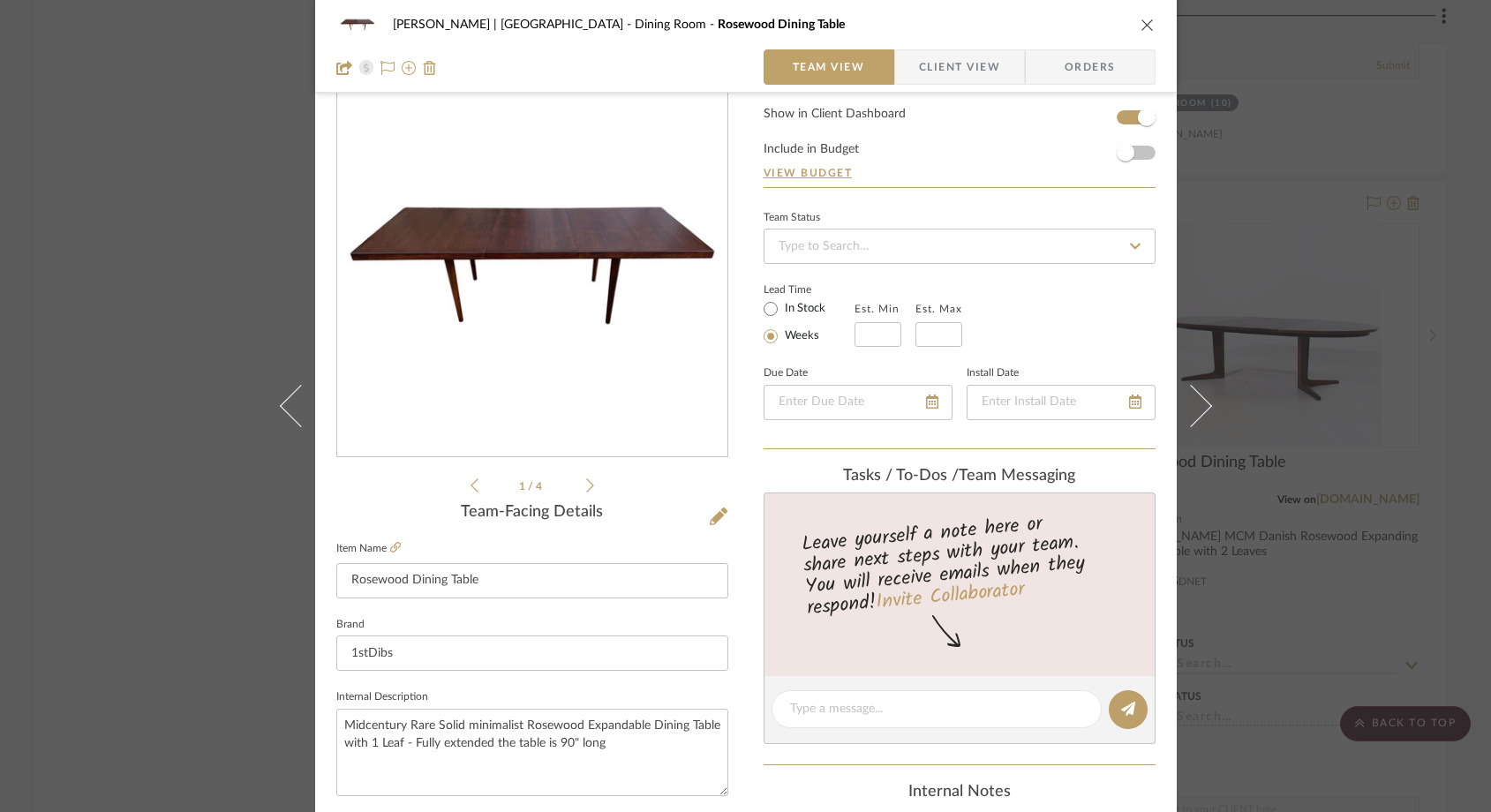 click 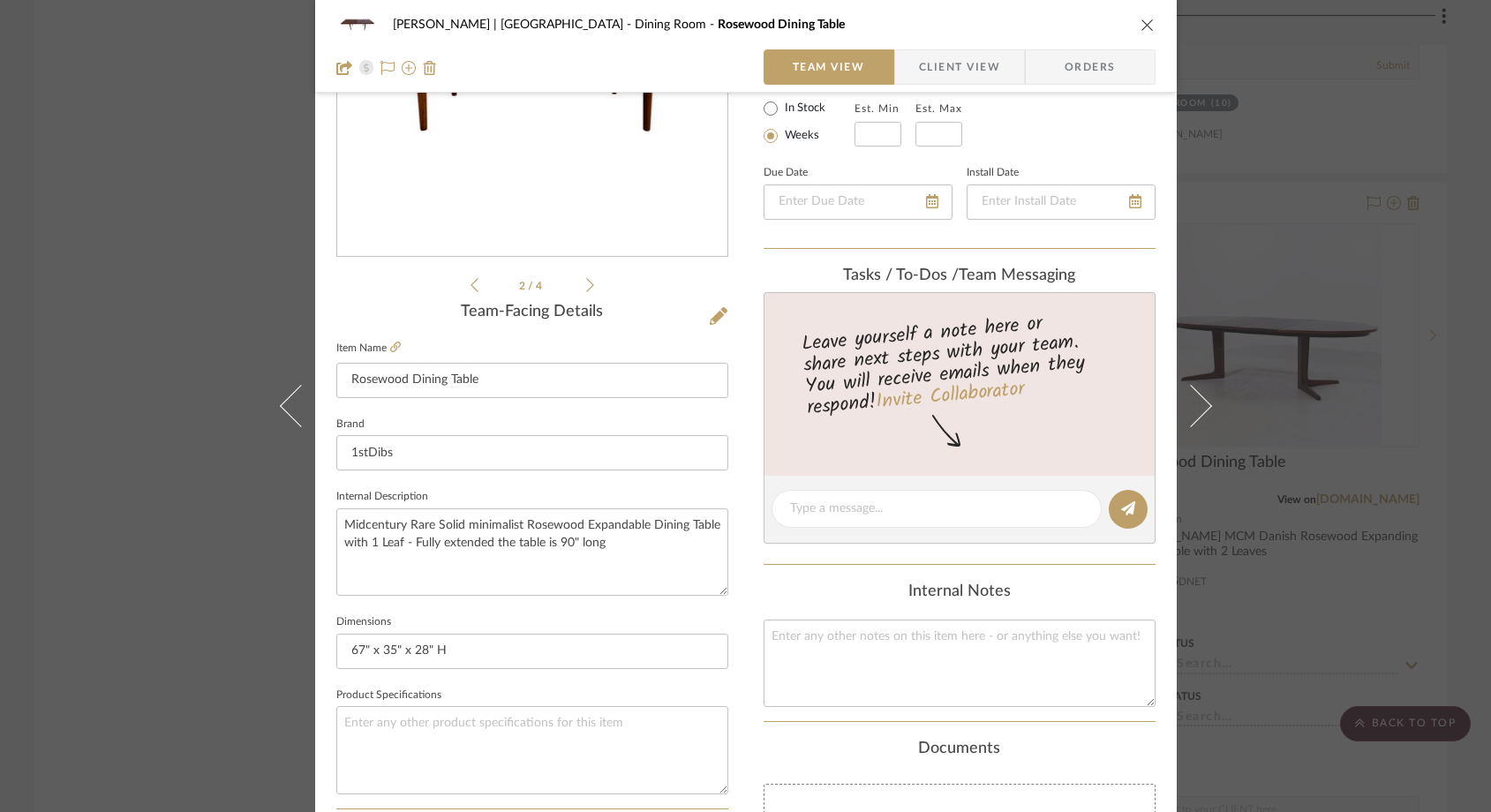 scroll, scrollTop: 252, scrollLeft: 0, axis: vertical 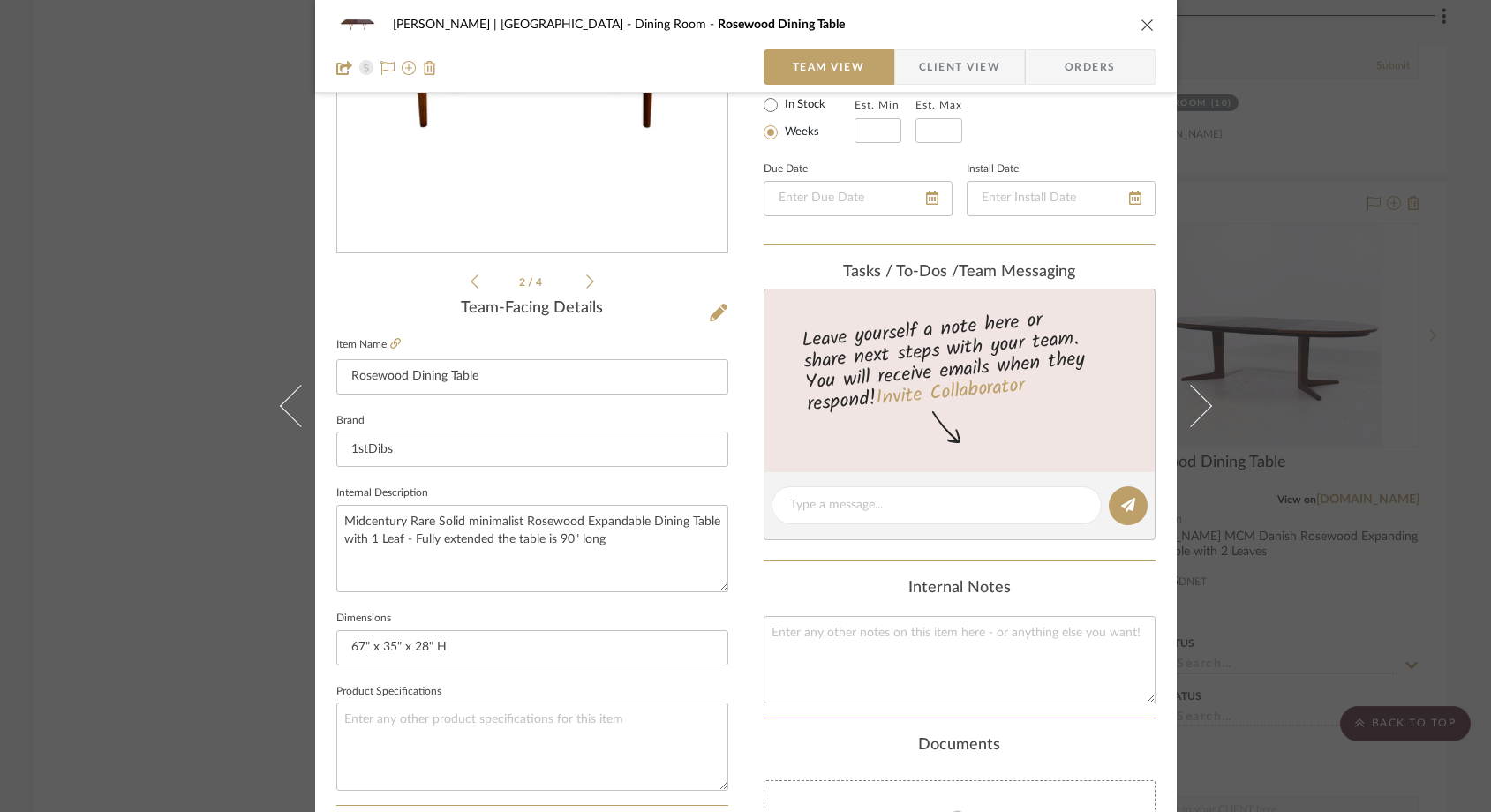 click on "[PERSON_NAME] | [GEOGRAPHIC_DATA] Dining Room Rosewood Dining Table Team View Client View Orders 2 / 4  Team-Facing Details   Item Name  Rosewood Dining Table  Brand  1stDibs  Internal Description  Midcentury Rare Solid minimalist Rosewood Expandable Dining Table with 1 Leaf - Fully extended the table is 90" long  Dimensions  67" x 35" x 28" H  Product Specifications   Item Costs   View Budget   Markup %  0%  Unit Cost  $8,750.00  Cost Type  DNET  Client Unit Price   $8,750.00   Quantity  1  Unit Type  Each  Subtotal   $8,750.00   Tax %  8.875%  Total Tax   $776.56   Shipping Cost  $437.50  Ship. Markup %  0% Taxable  Total Shipping   $437.50  Total Client Price  $9,964.06  Your Cost  $9,964.06  Your Margin  $0.00  Content here copies to Client View - confirm visibility there.  Show in Client Dashboard   Include in Budget   View Budget  Team Status  Lead Time  In Stock Weeks  Est. Min   Est. Max   Due Date   Install Date  Tasks / To-Dos /  team Messaging Invite Collaborator Internal Notes  Documents  Choose a file" at bounding box center (745, 406) 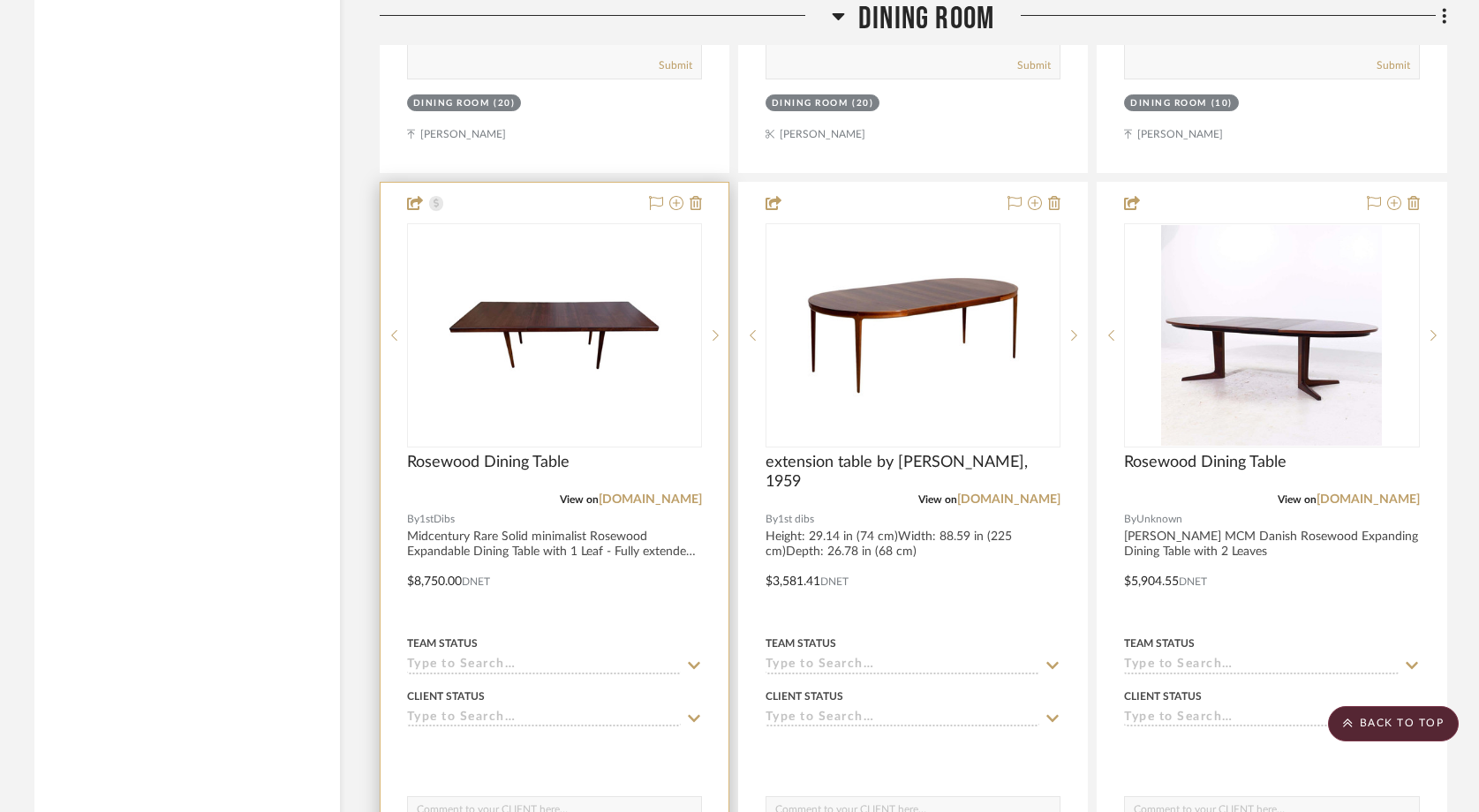 scroll, scrollTop: 3835, scrollLeft: 0, axis: vertical 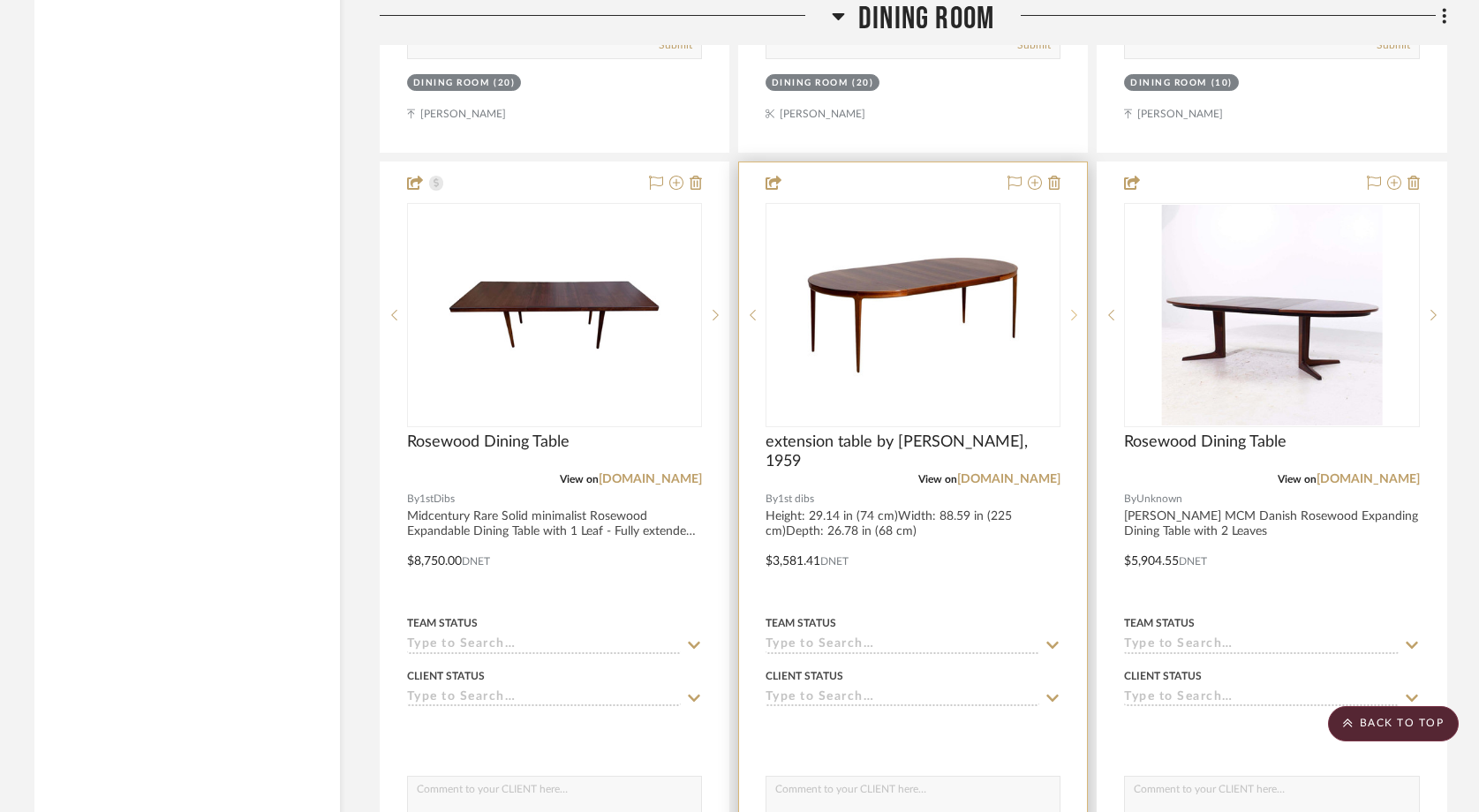 click 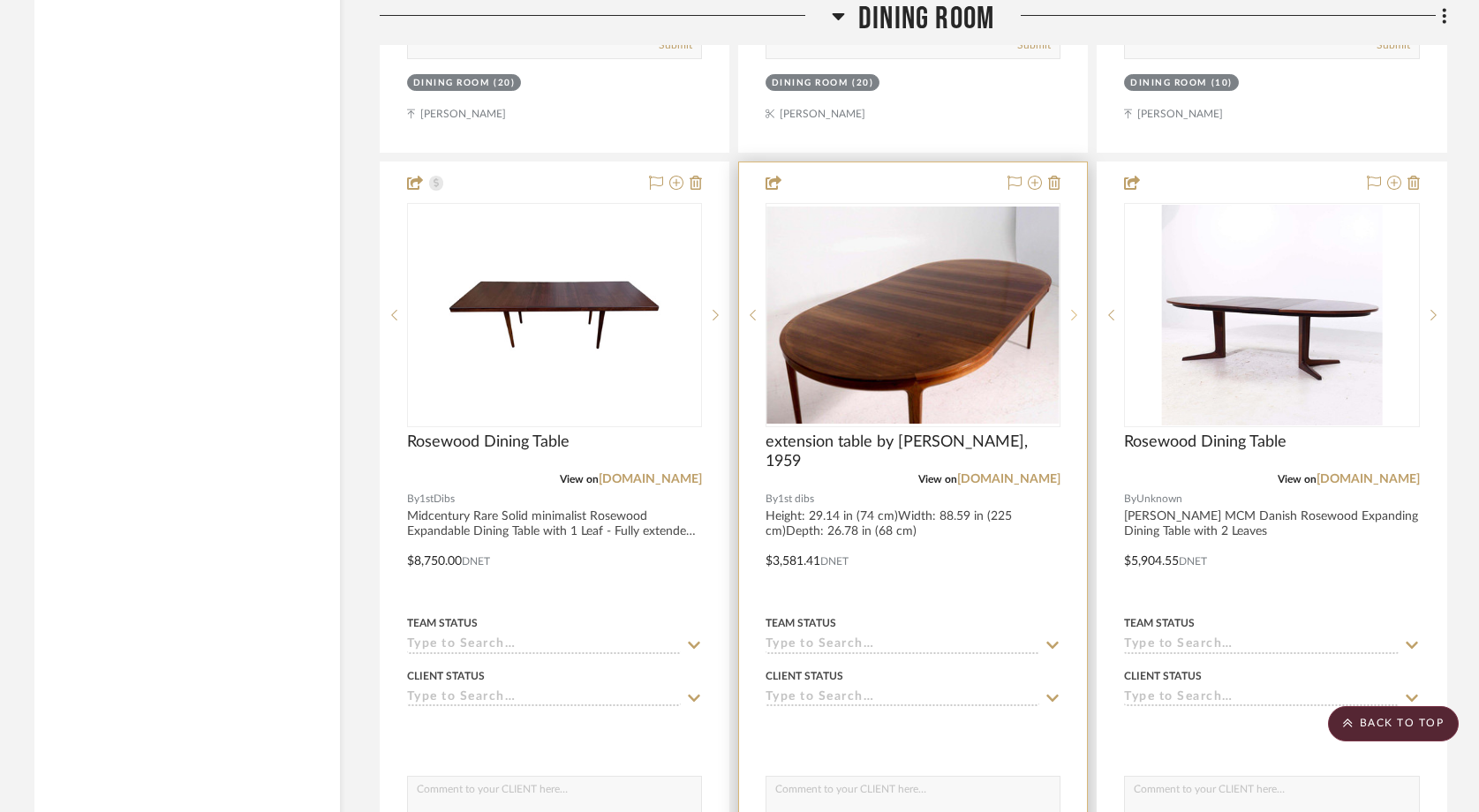 click 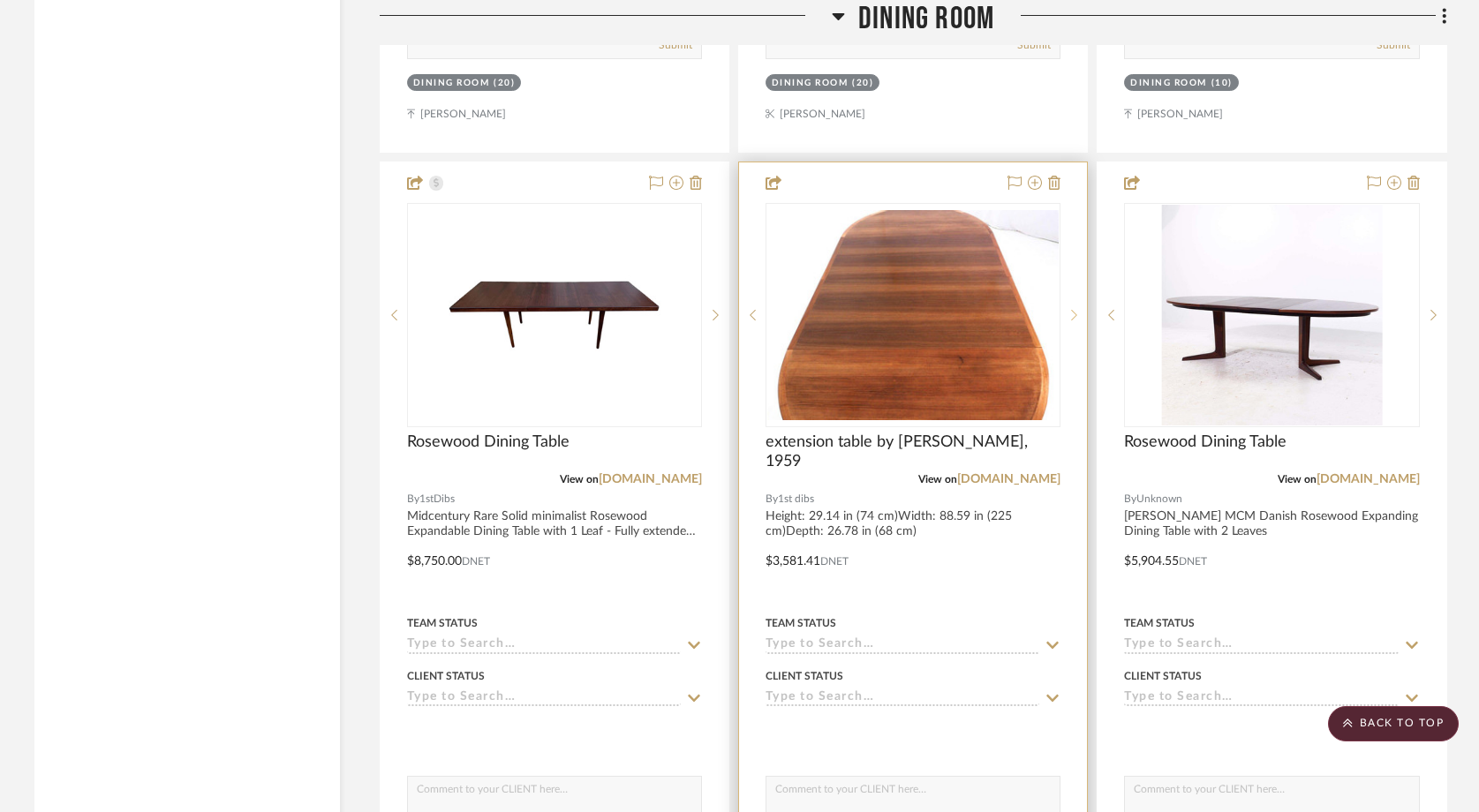 click 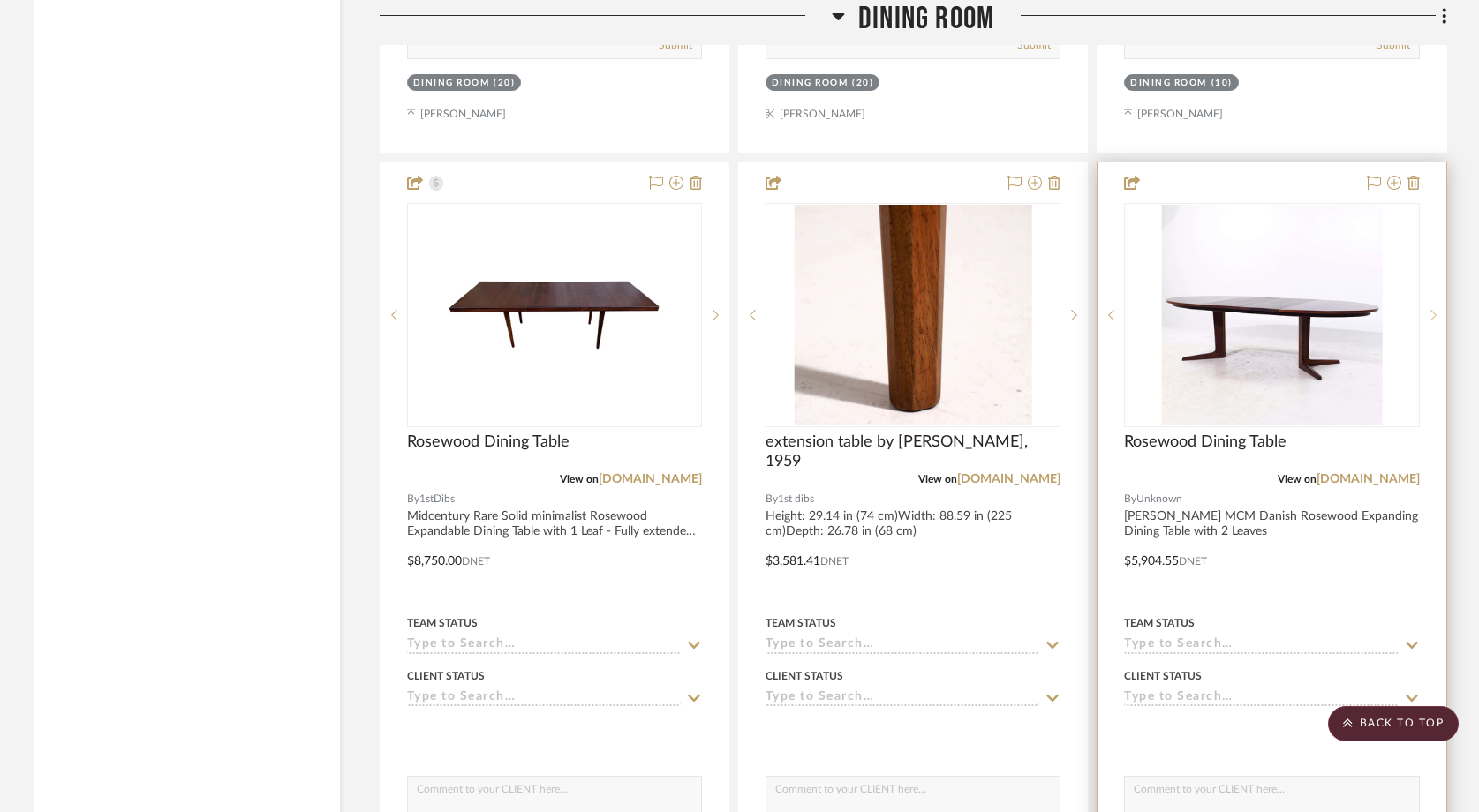click 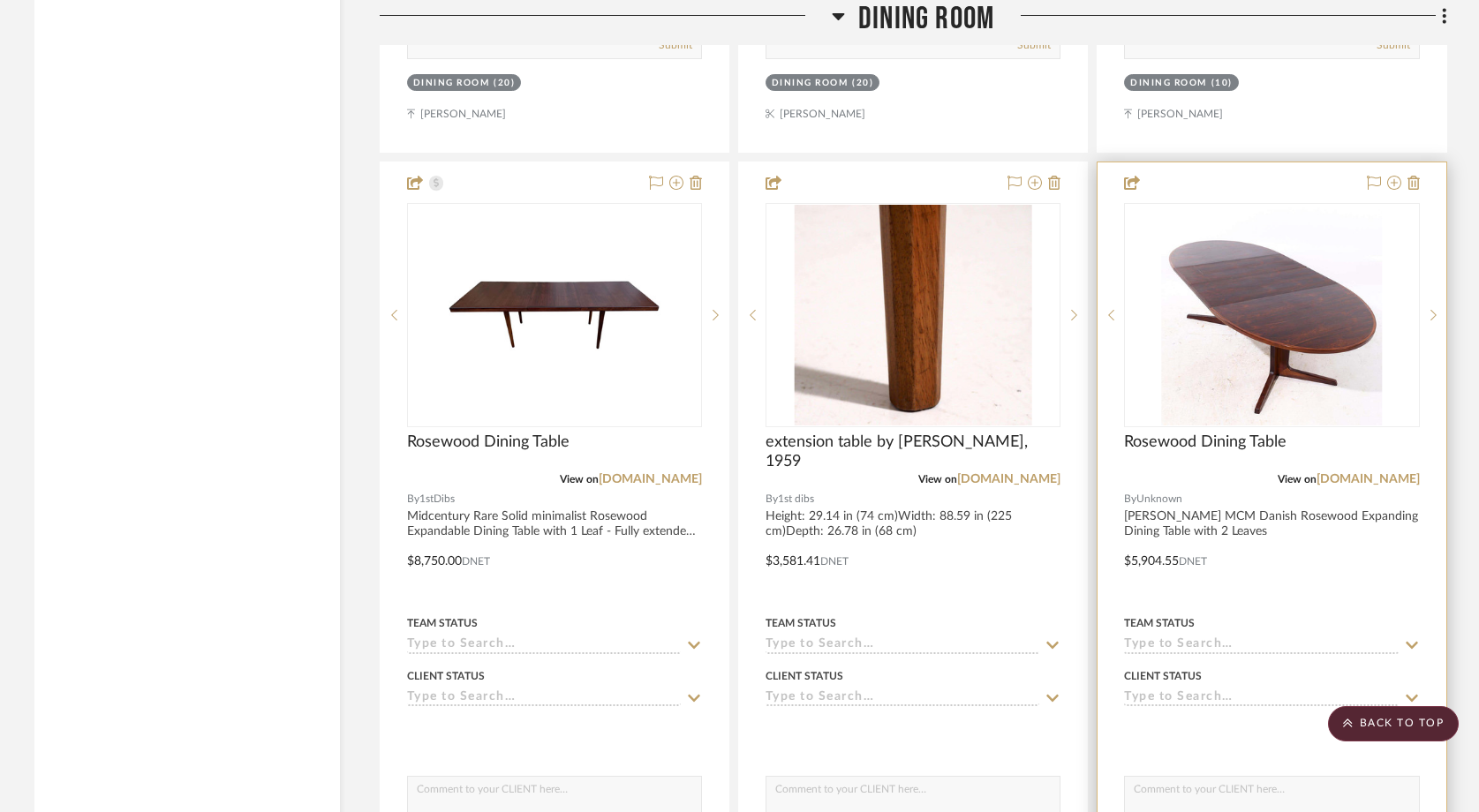click at bounding box center (1271, 315) 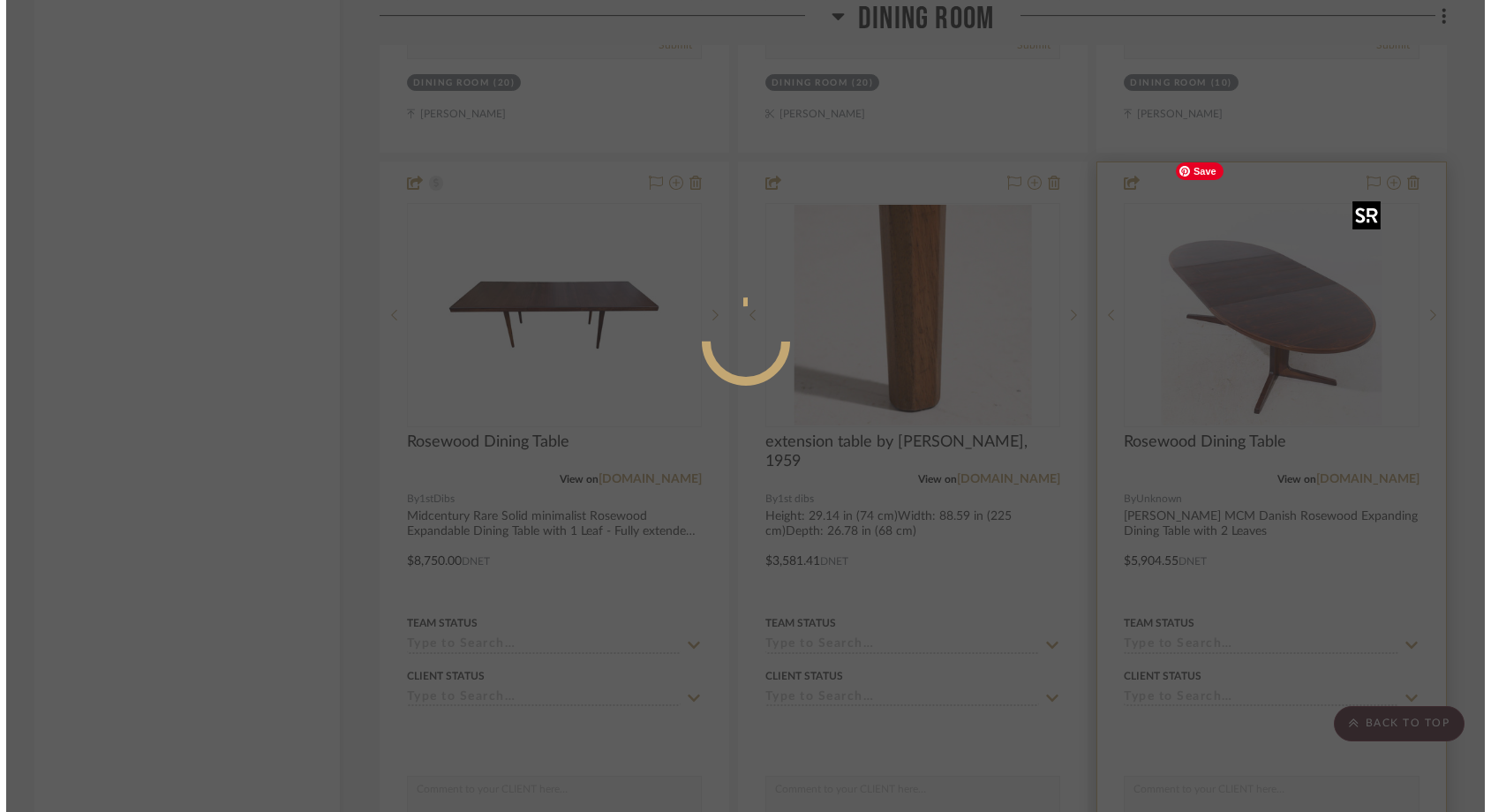 scroll, scrollTop: 0, scrollLeft: 0, axis: both 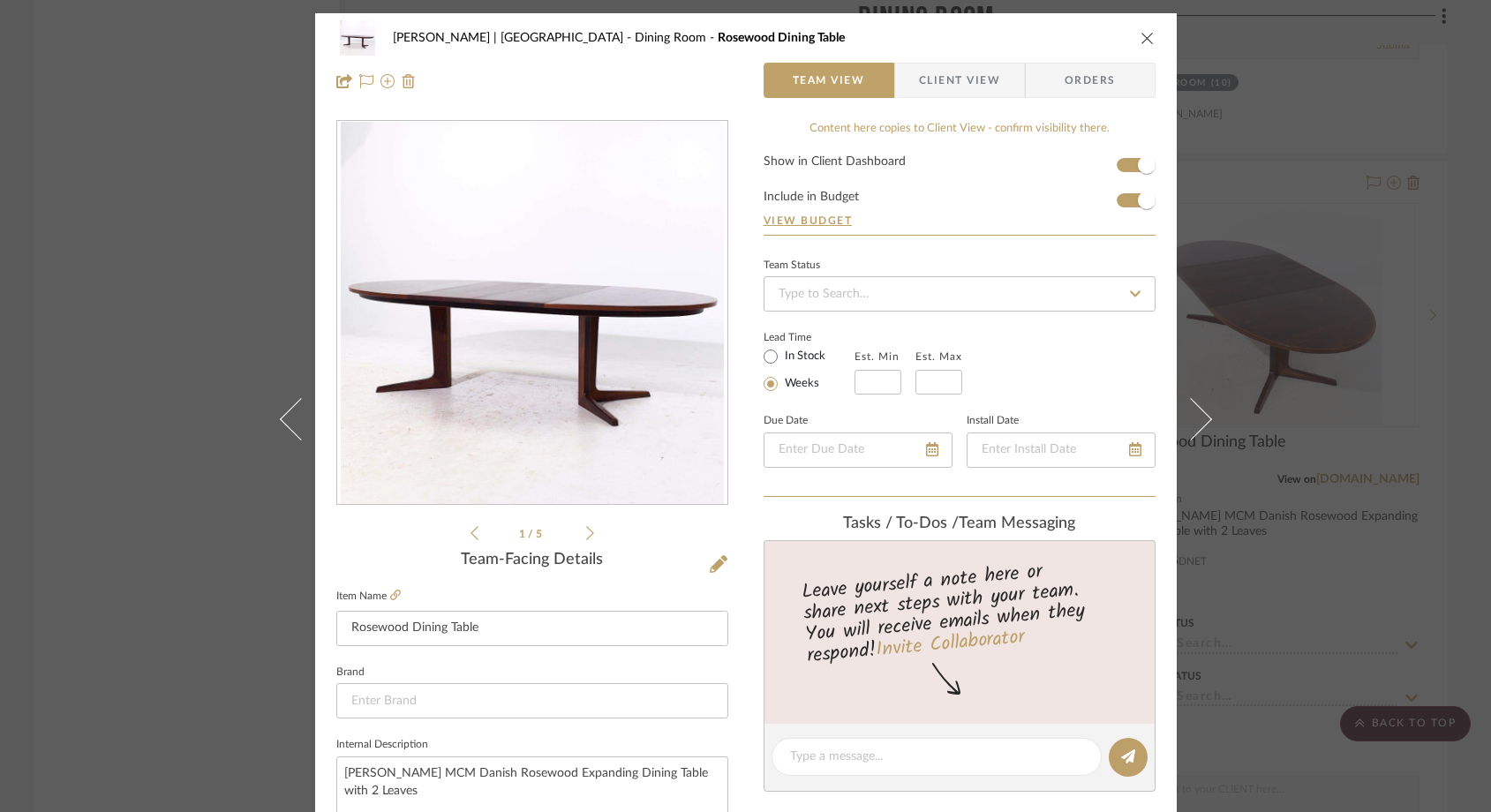 click on "[PERSON_NAME] | [GEOGRAPHIC_DATA] Dining Room Rosewood Dining Table Team View Client View Orders 1 / 5  Team-Facing Details   Item Name  Rosewood Dining Table  Brand   Internal Description  [PERSON_NAME] MCM Danish Rosewood Expanding Dining Table with 2 Leaves  Dimensions  68 wide x 44.75 deep x 28.5 inches high, with a chair clearance of 27.25 inches, each leaf measures 19.25 inches wide, making a maximum table width of 106.5 inches when both leaves are utilized  Product Specifications  [PERSON_NAME] MCM Danish Rosewood Expanding Dining Table with 2 Leaves
$5,845net
$6,495retail
10% Off  Item Costs   View Budget   Markup %  10%  Unit Cost  $5,904.55  Cost Type  DNET  Client Unit Price   $6,495.01   Quantity  1  Unit Type  Each  Subtotal   $6,495.01   Tax %  8.875%  Total Tax   $576.43   Shipping Cost  $324.75  Ship. Markup %  0% Taxable  Total Shipping   $324.75  Total Client Price  $7,396.19  Your Cost  $6,753.33  Your Margin  $590.46  Content here copies to Client View - confirm visibility there. In Stock" at bounding box center [745, 406] 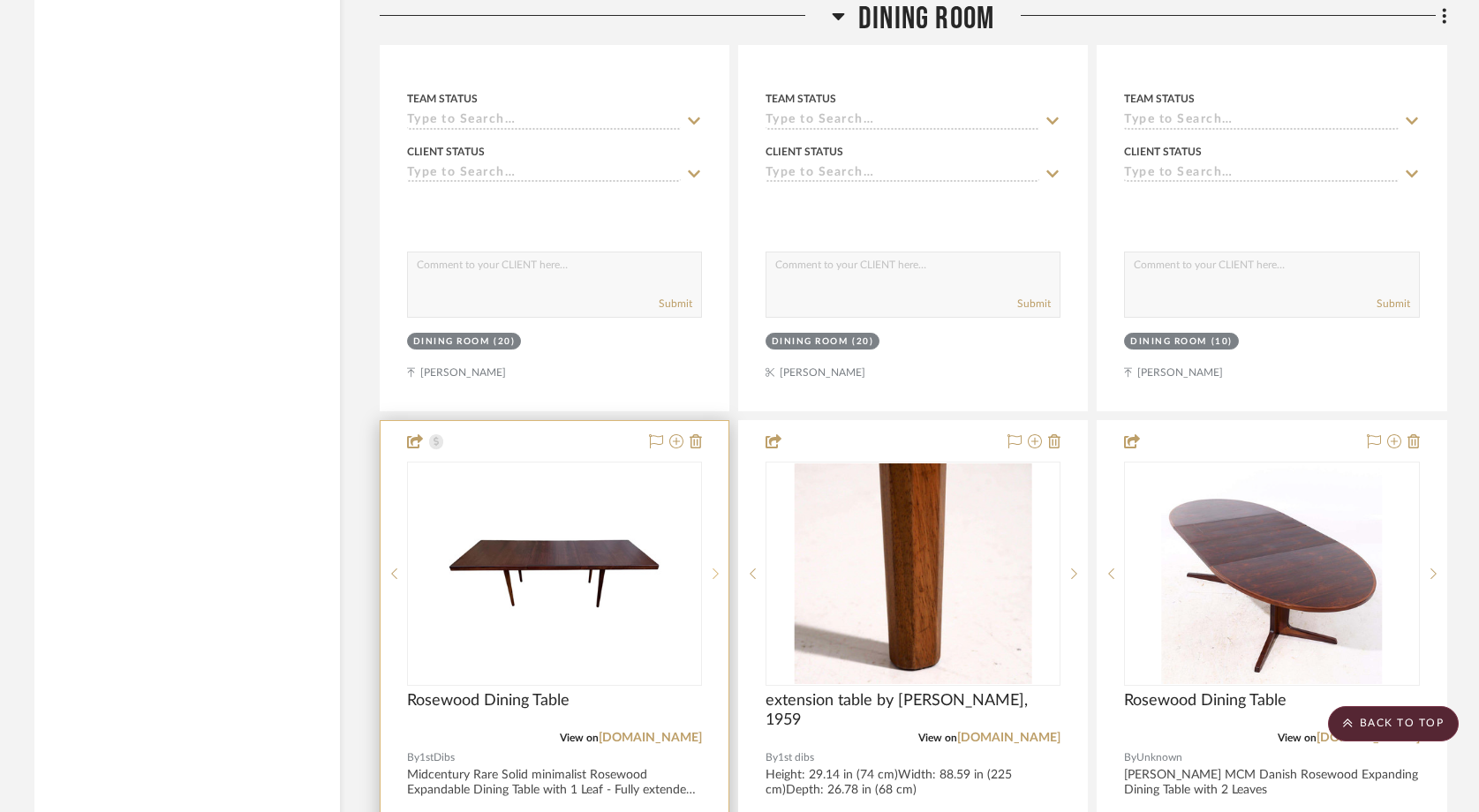 scroll, scrollTop: 3594, scrollLeft: 0, axis: vertical 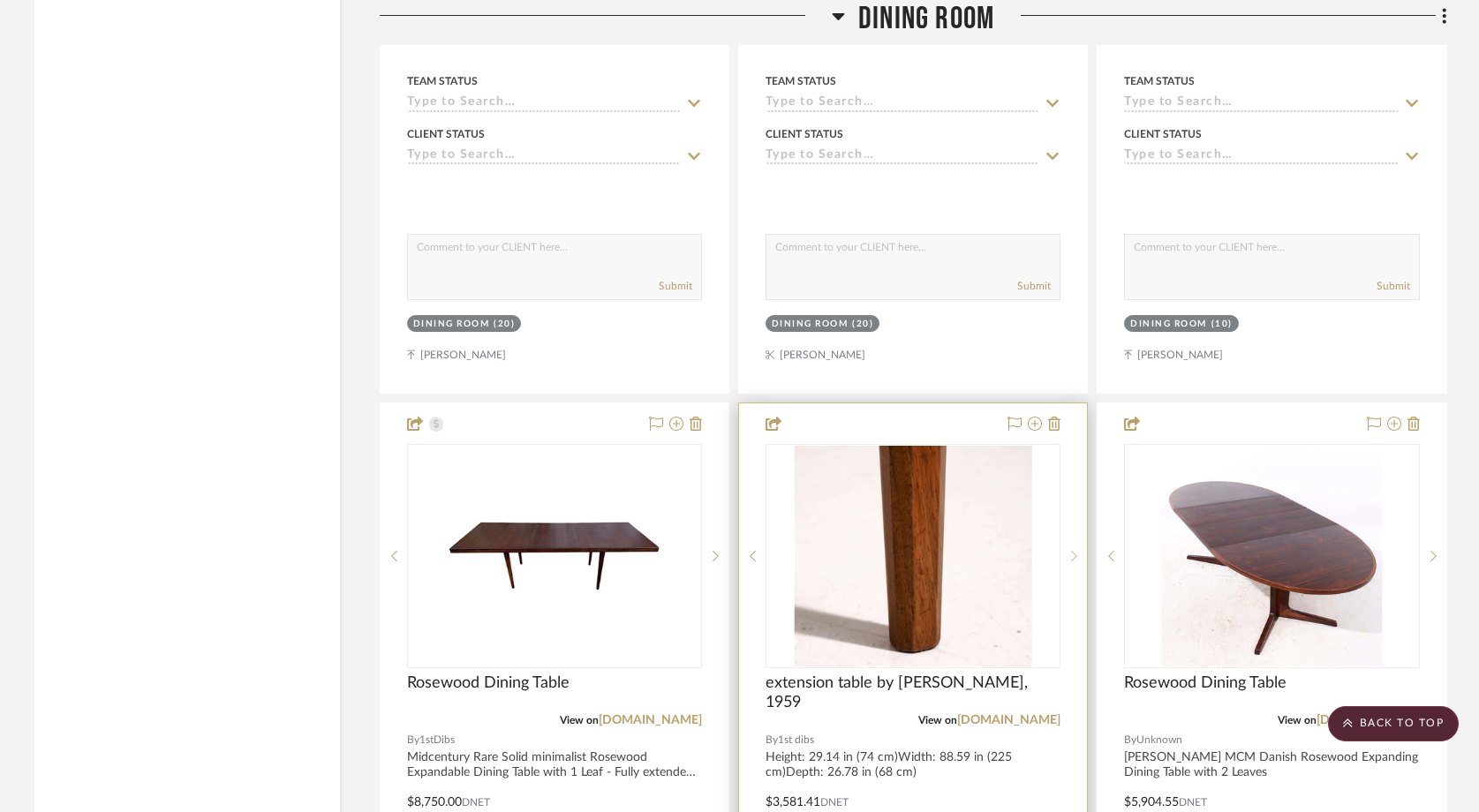 click 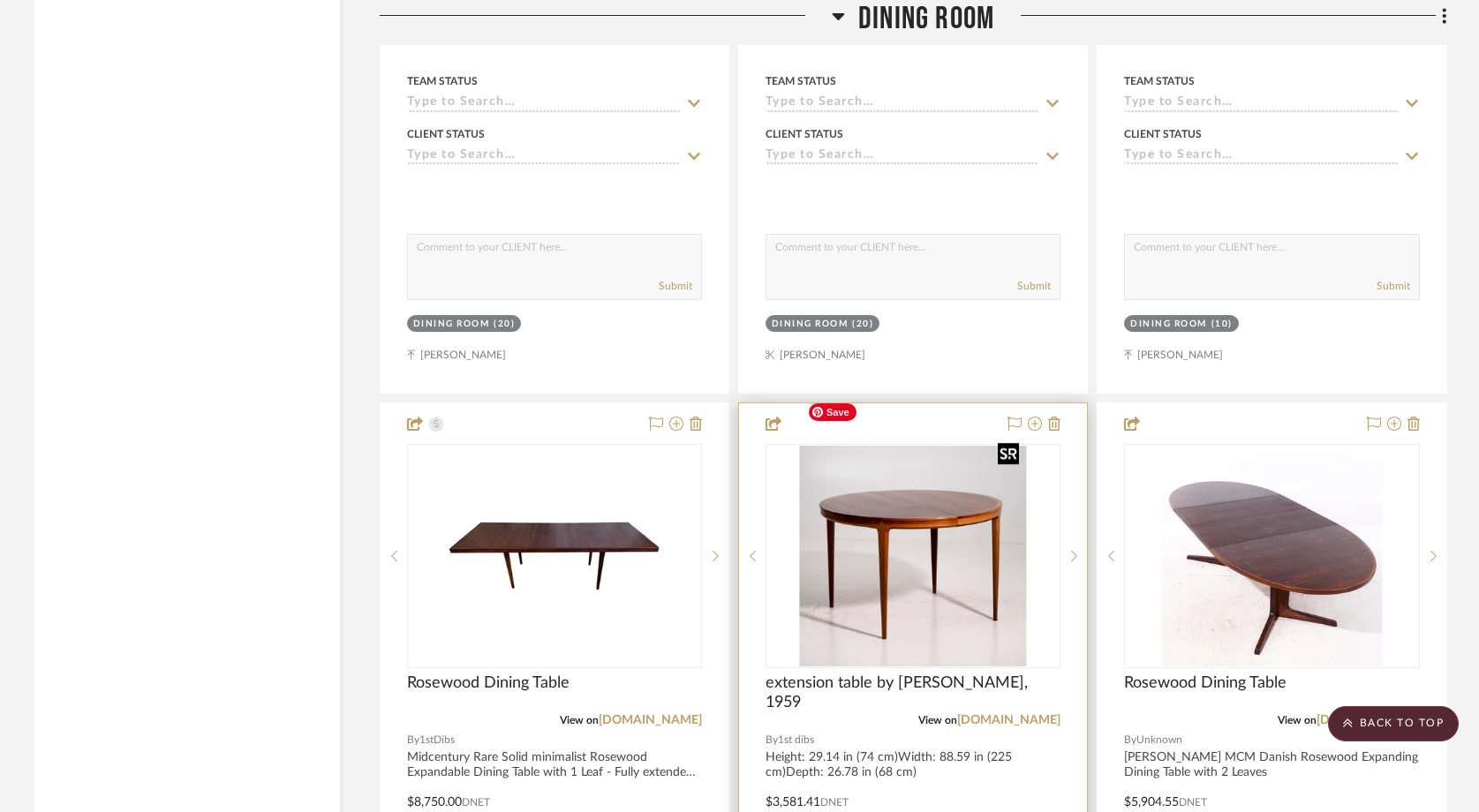 click at bounding box center (913, 556) 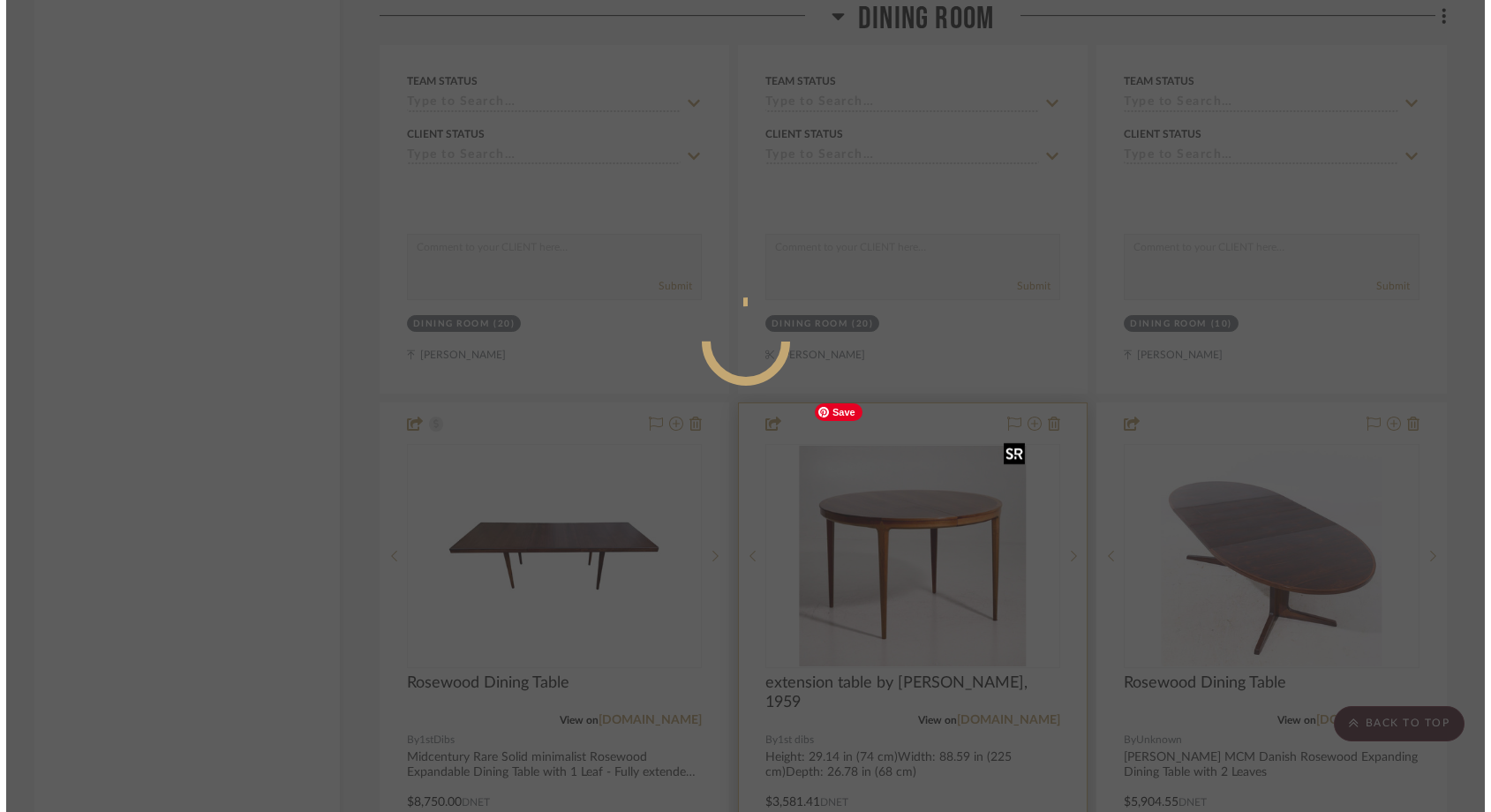 scroll, scrollTop: 0, scrollLeft: 0, axis: both 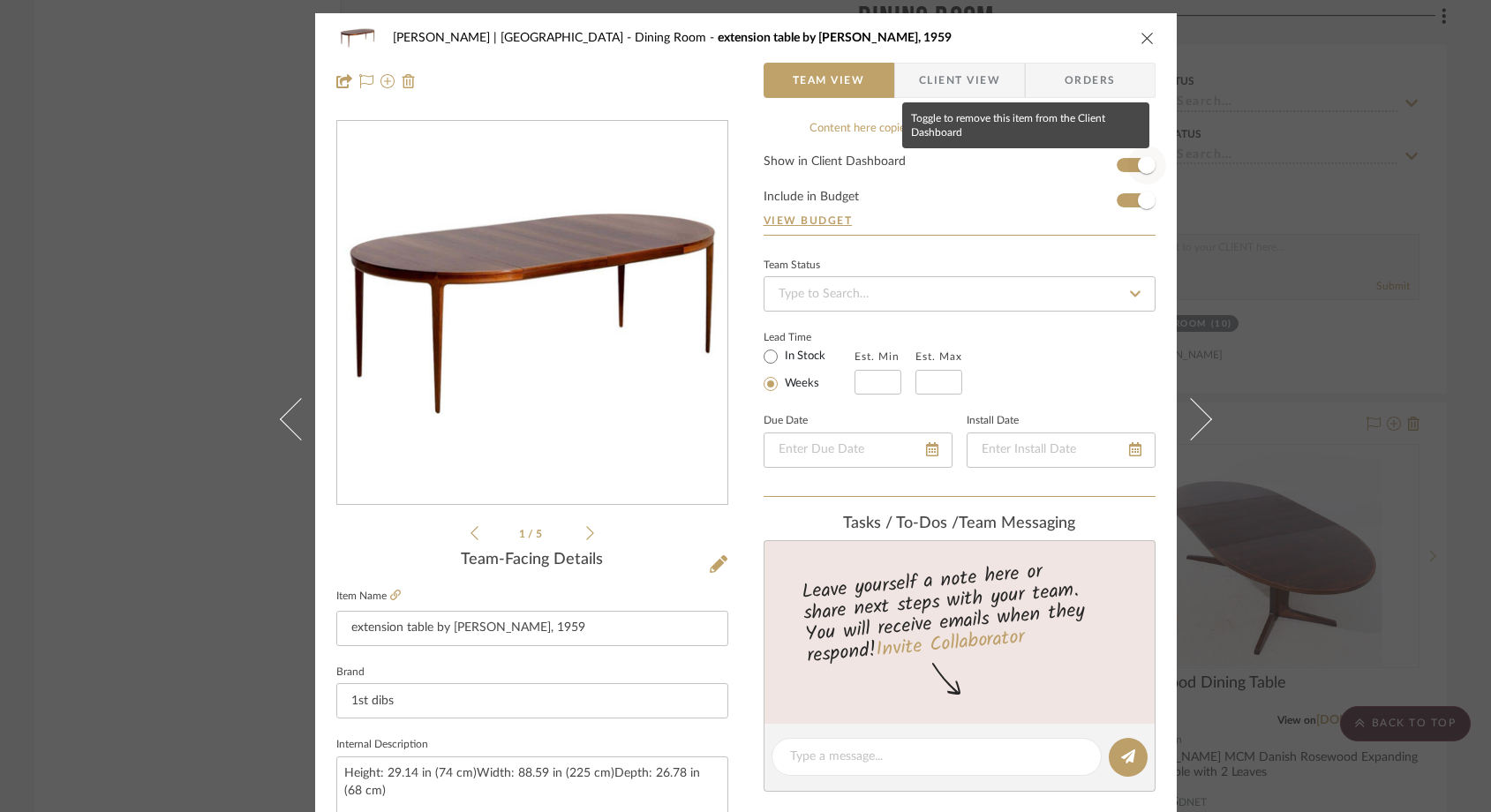 click at bounding box center (1147, 165) 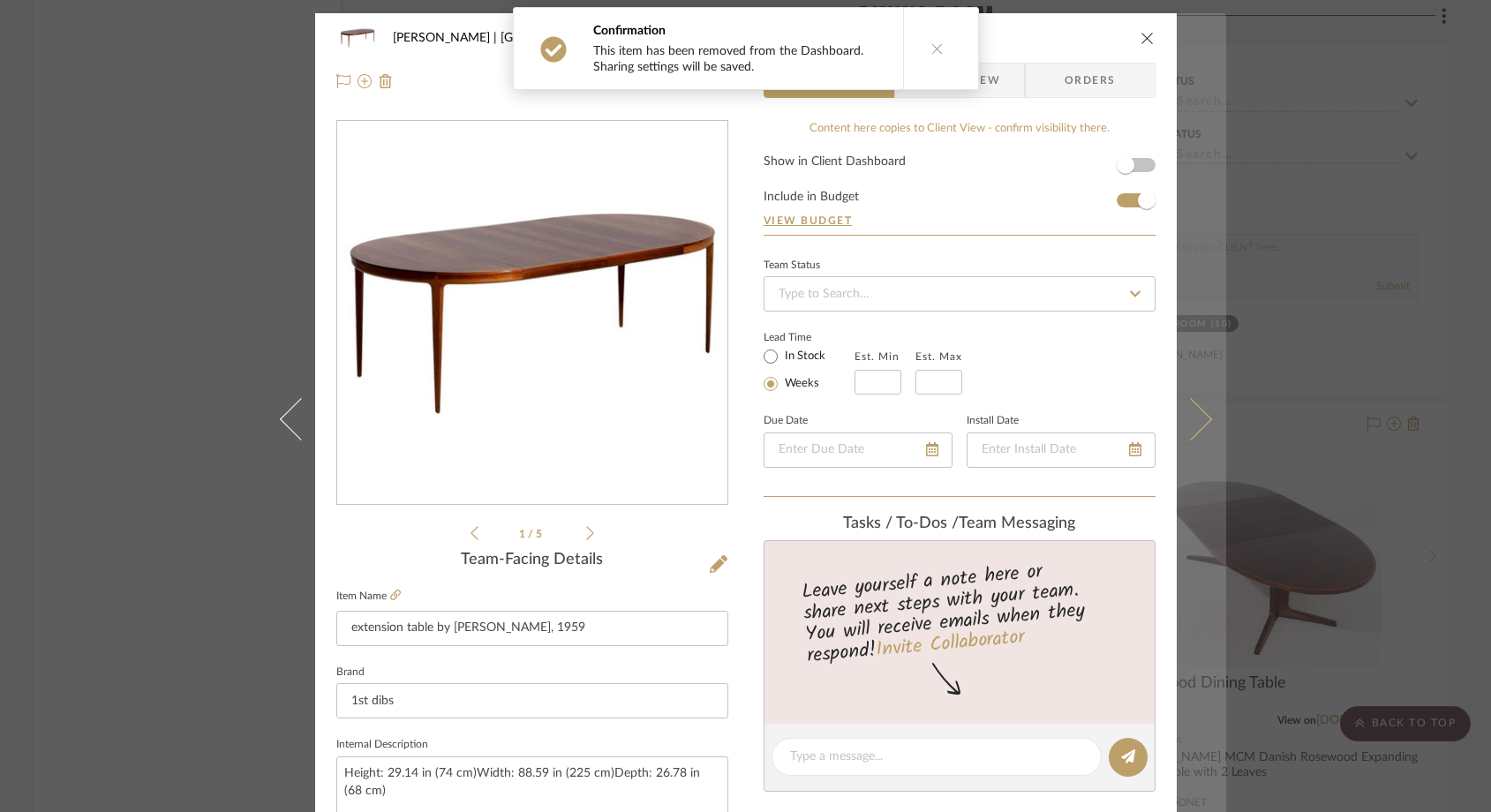 click at bounding box center (1201, 419) 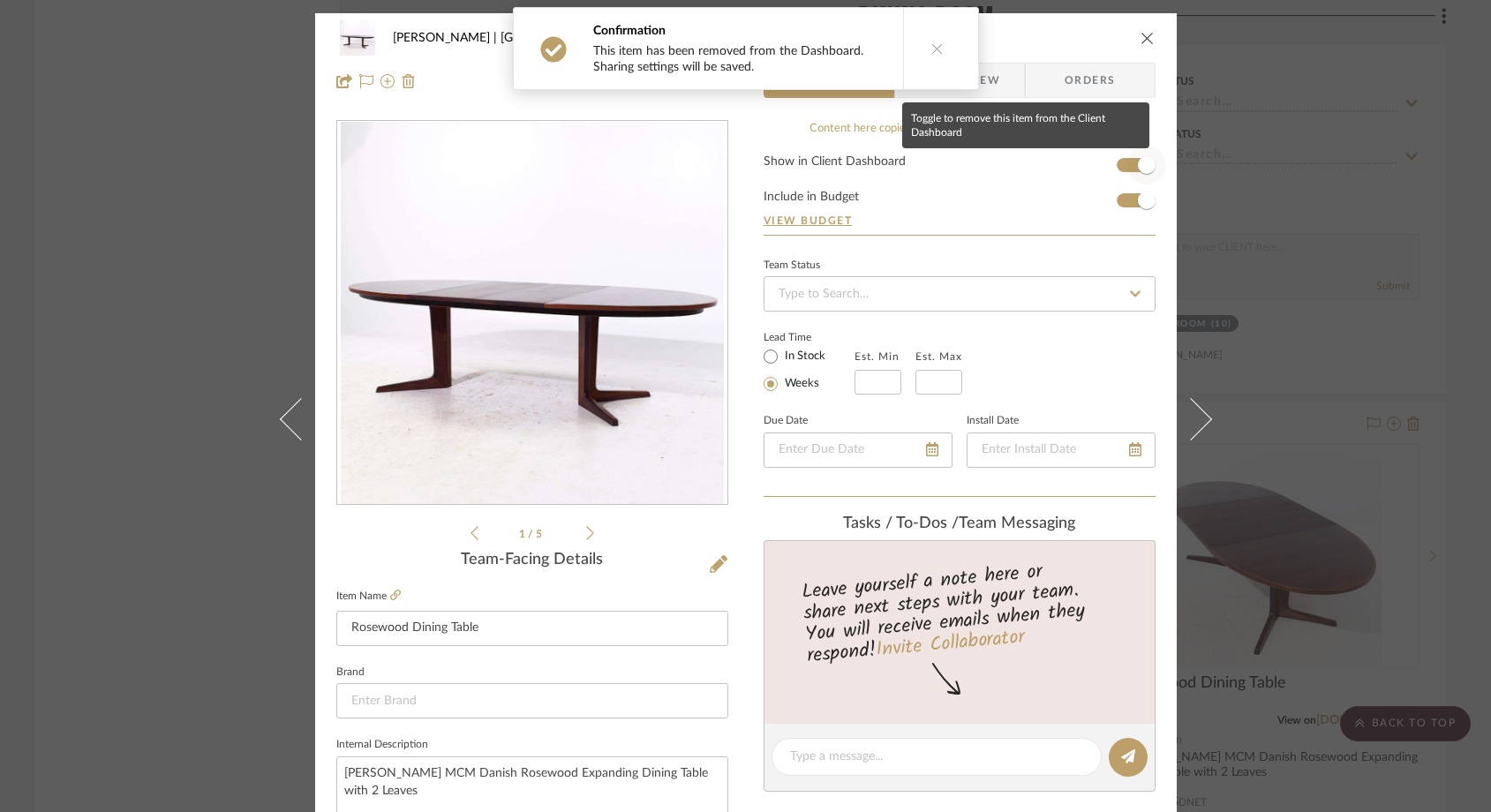 click at bounding box center [1147, 165] 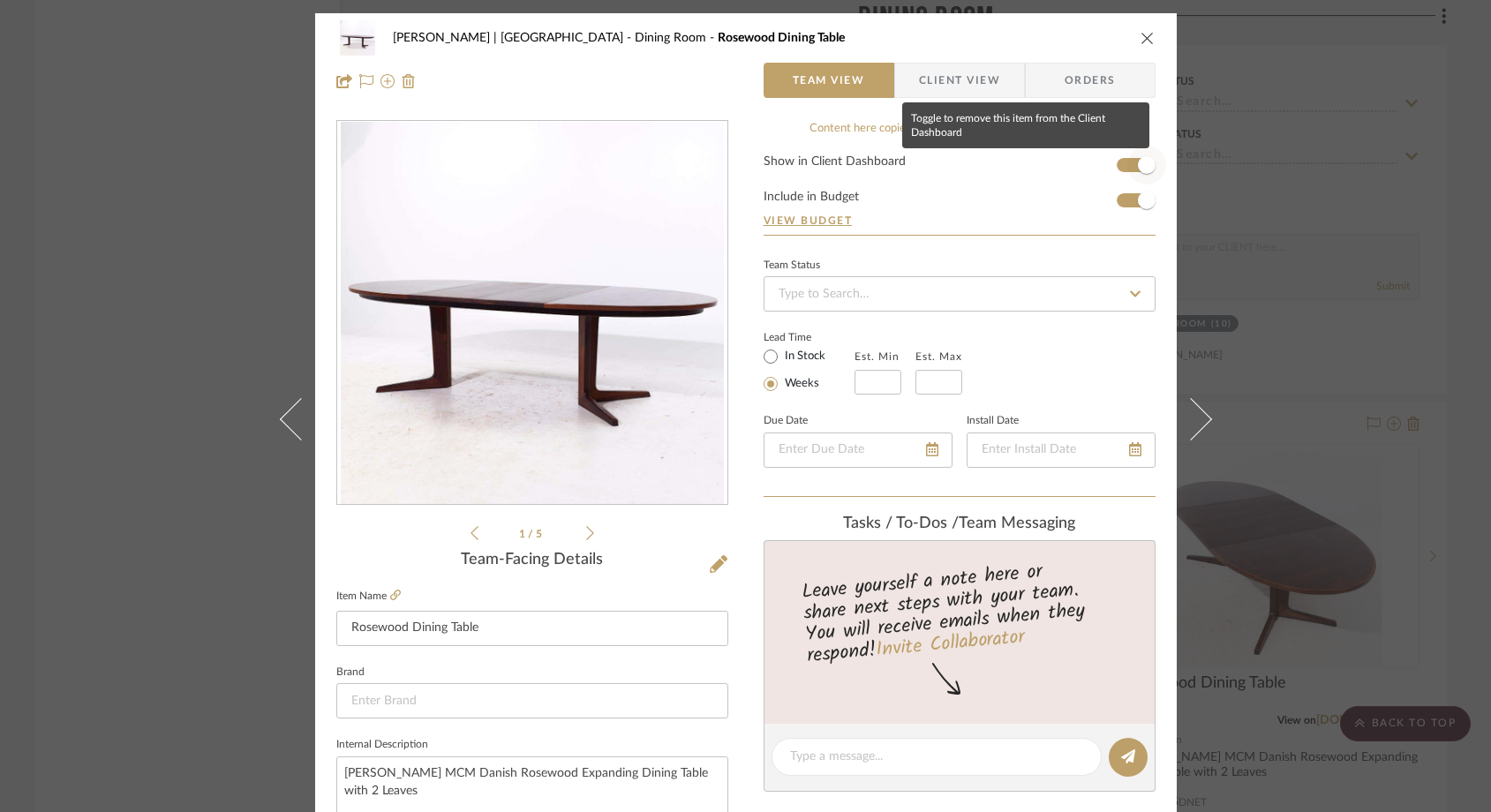 type 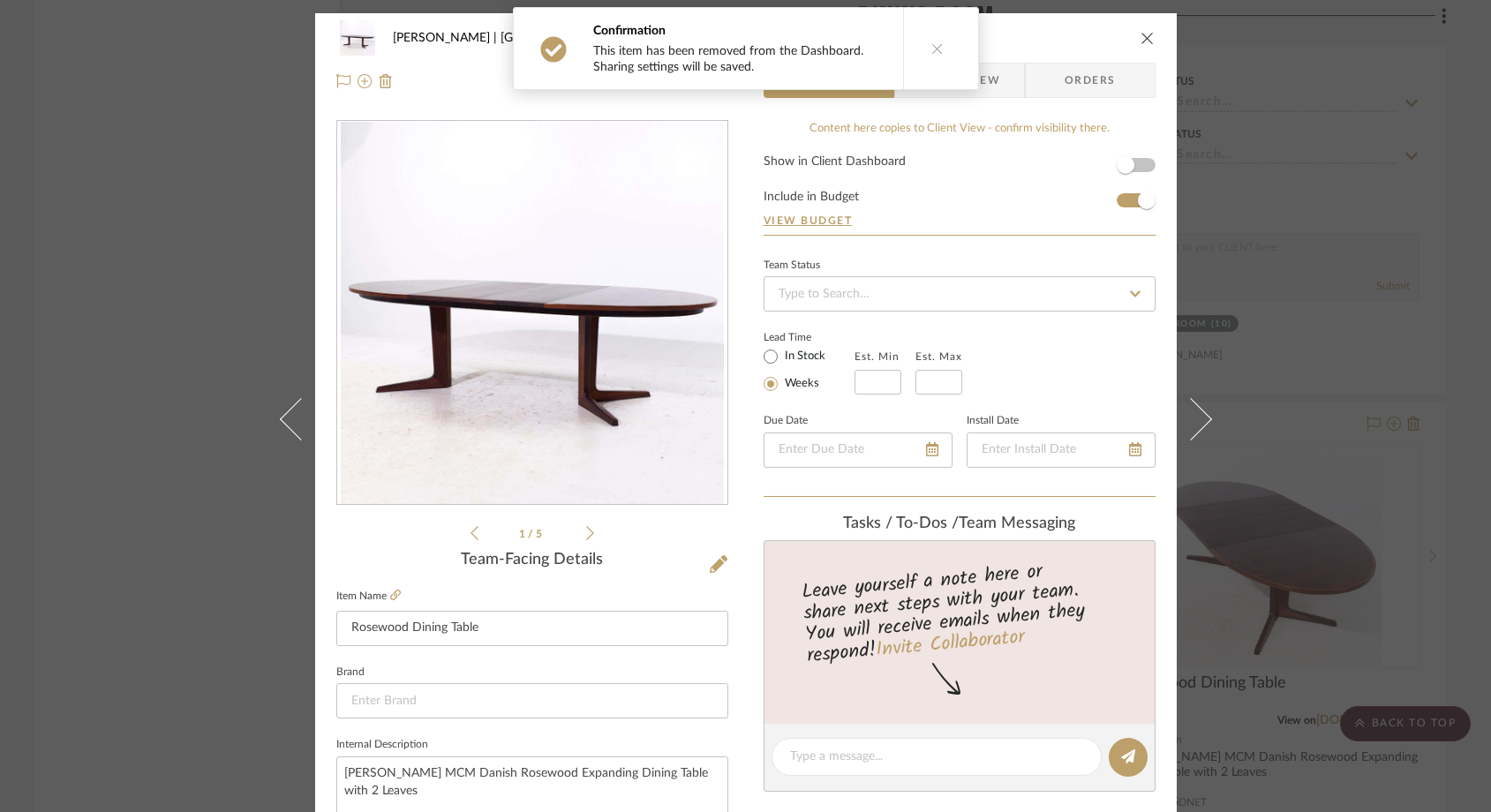click at bounding box center [1148, 38] 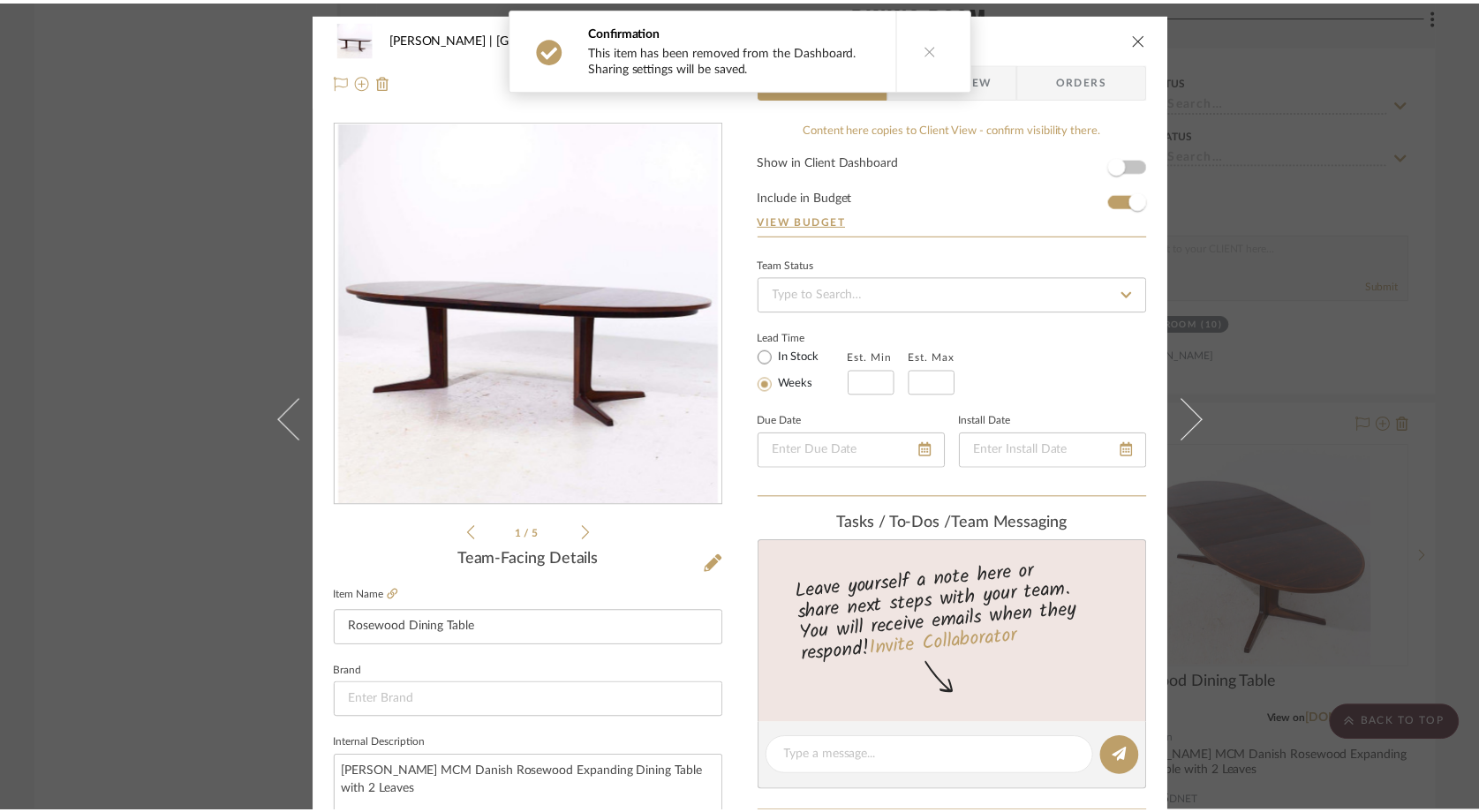 scroll, scrollTop: 3594, scrollLeft: 0, axis: vertical 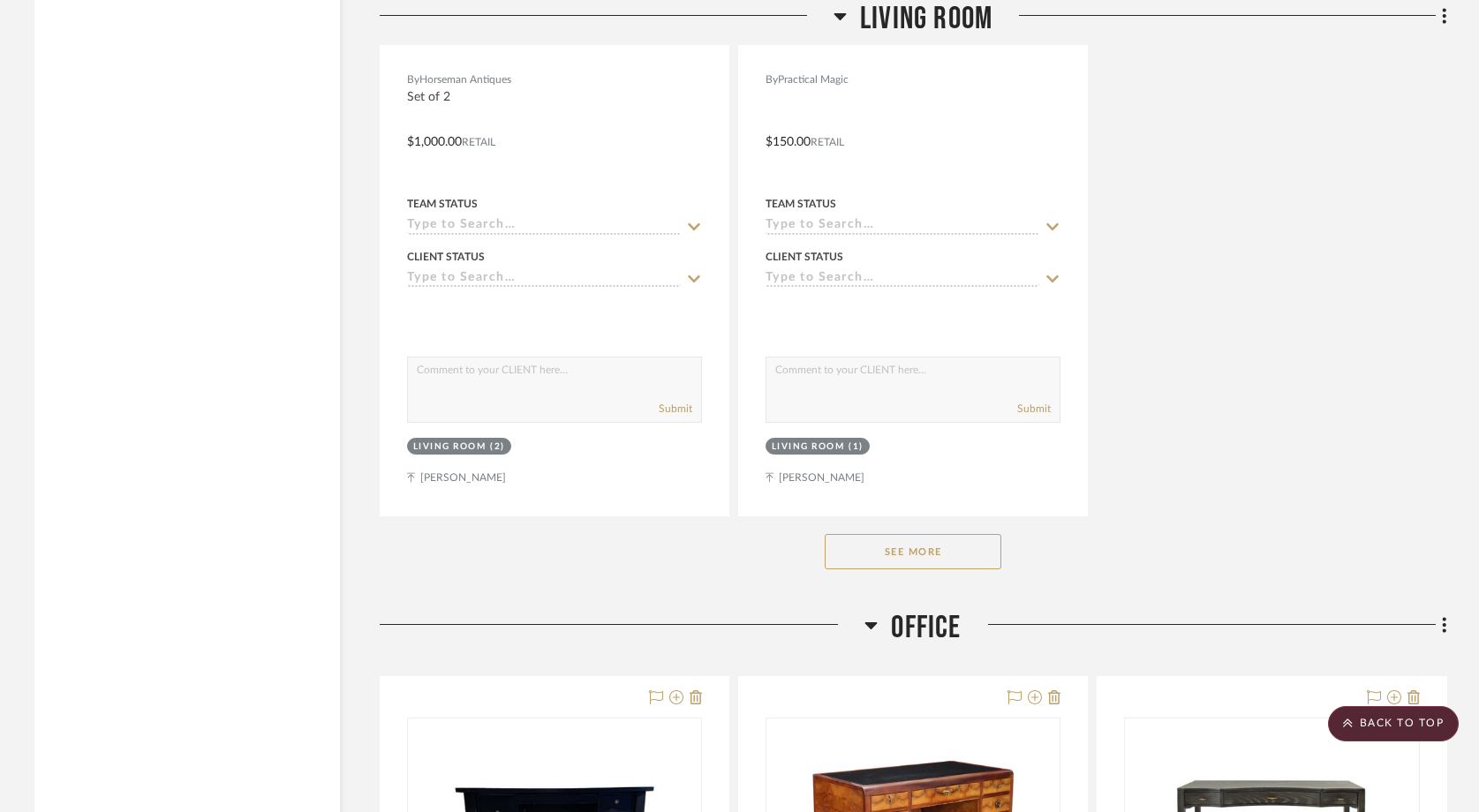 click on "See More" 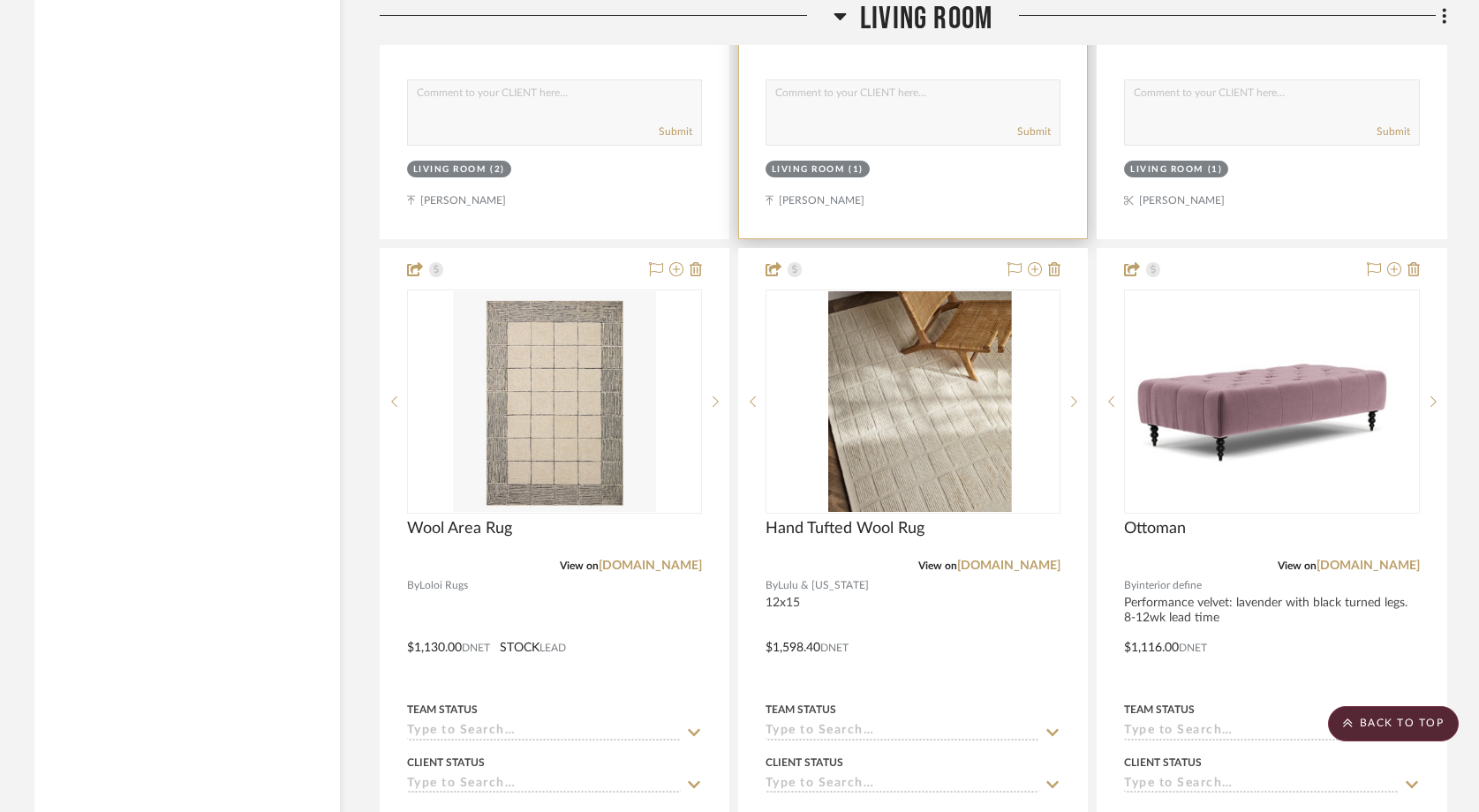 scroll, scrollTop: 7821, scrollLeft: 0, axis: vertical 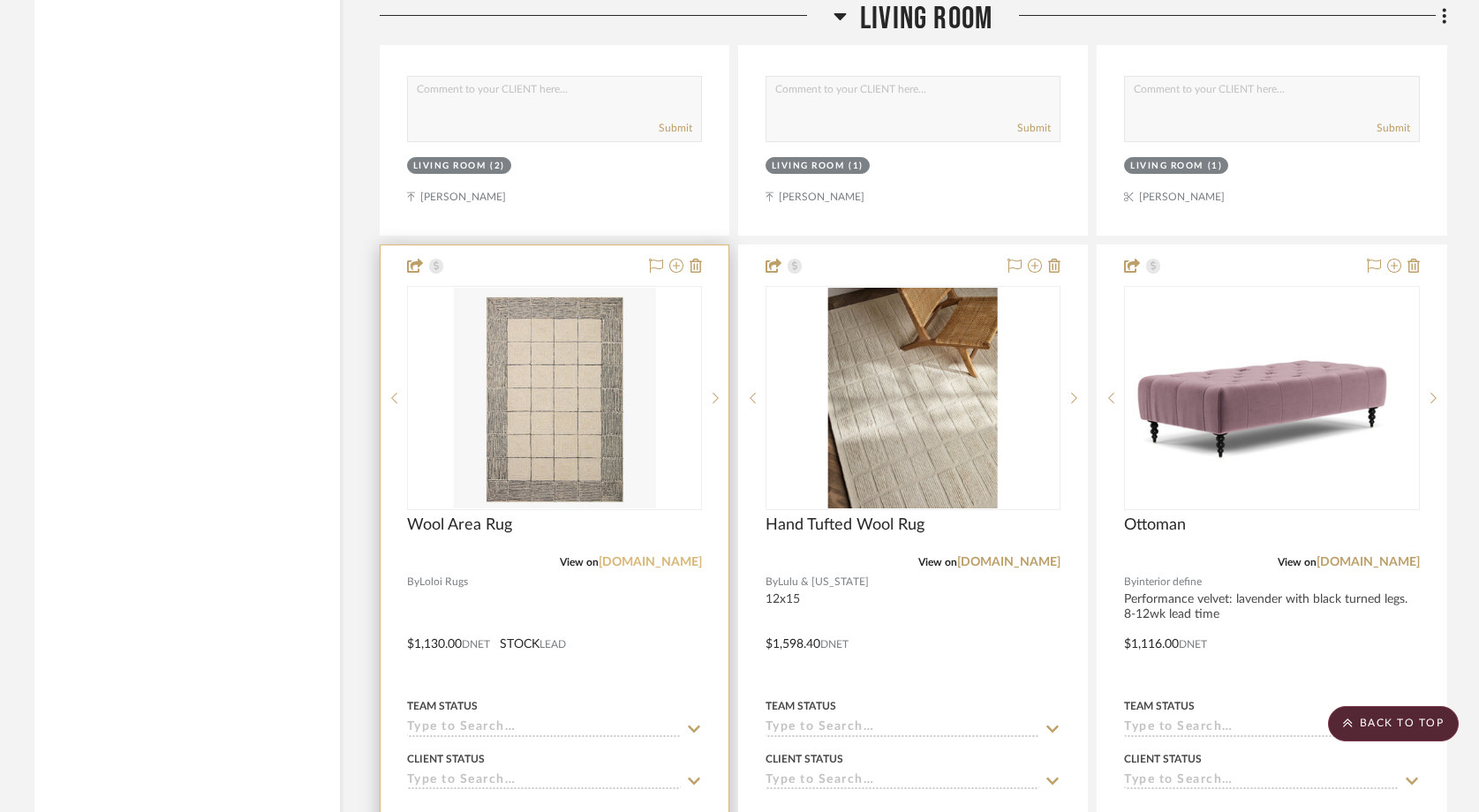 click on "loloirugs.com" at bounding box center (650, 562) 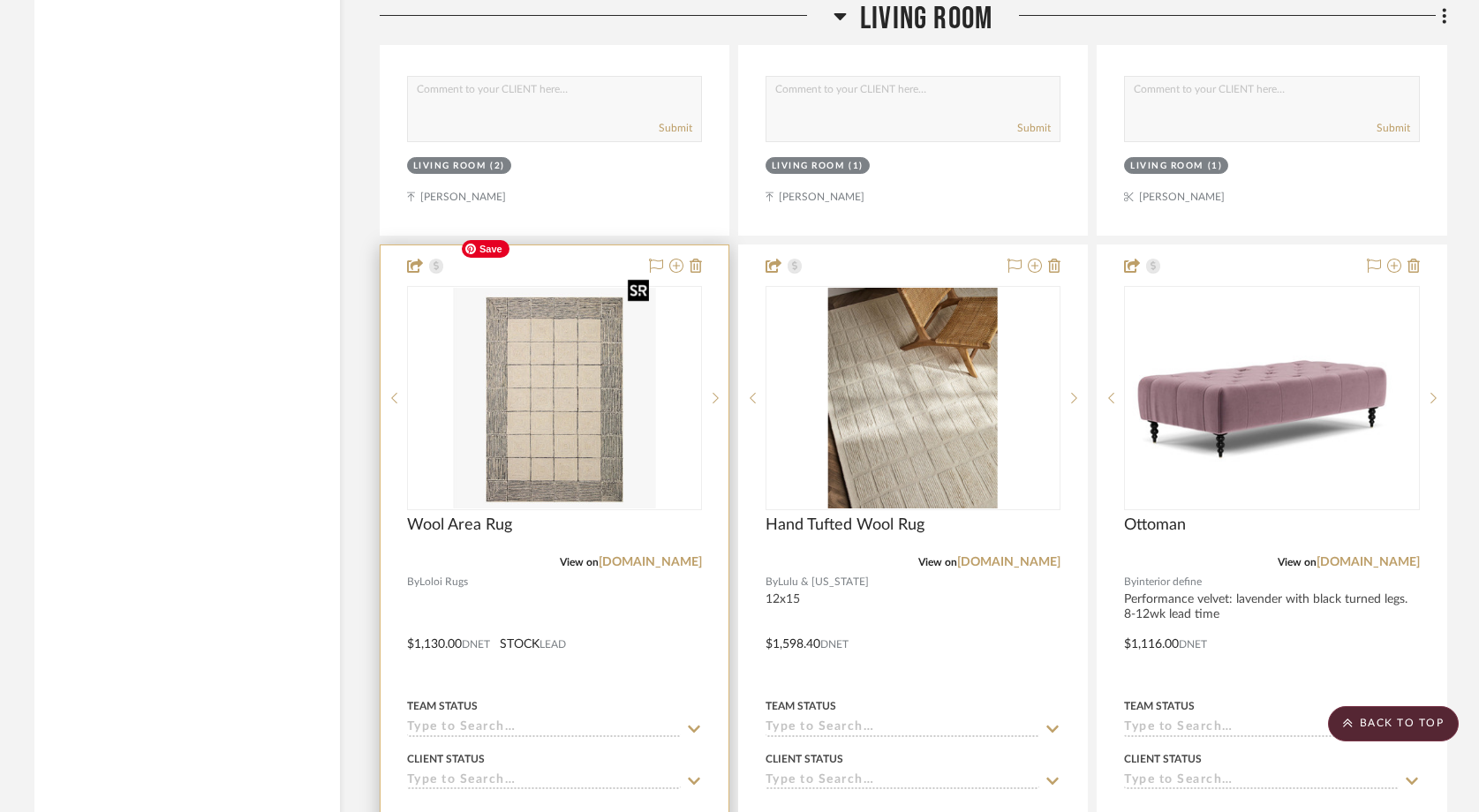 click at bounding box center [0, 0] 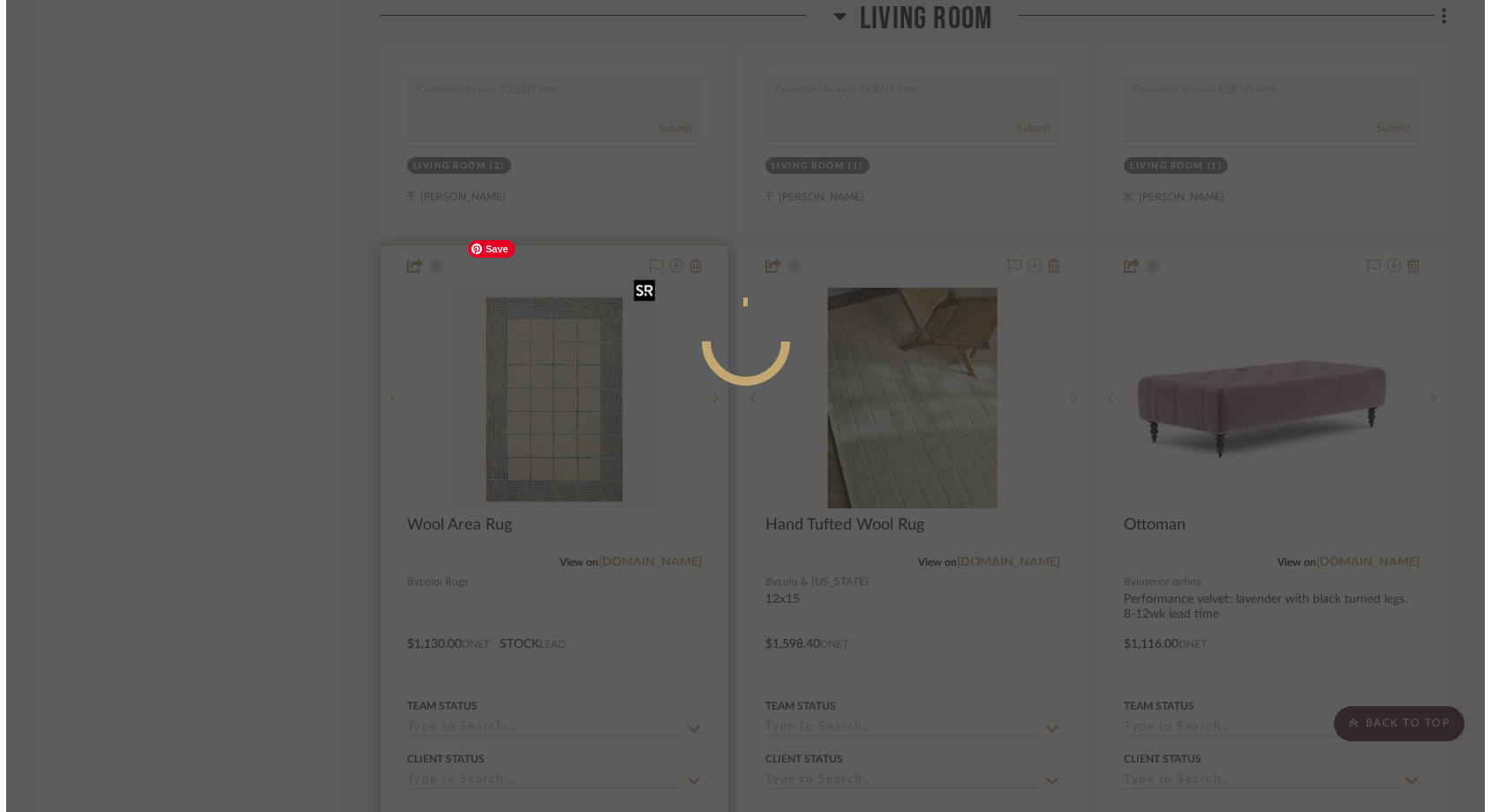 scroll, scrollTop: 0, scrollLeft: 0, axis: both 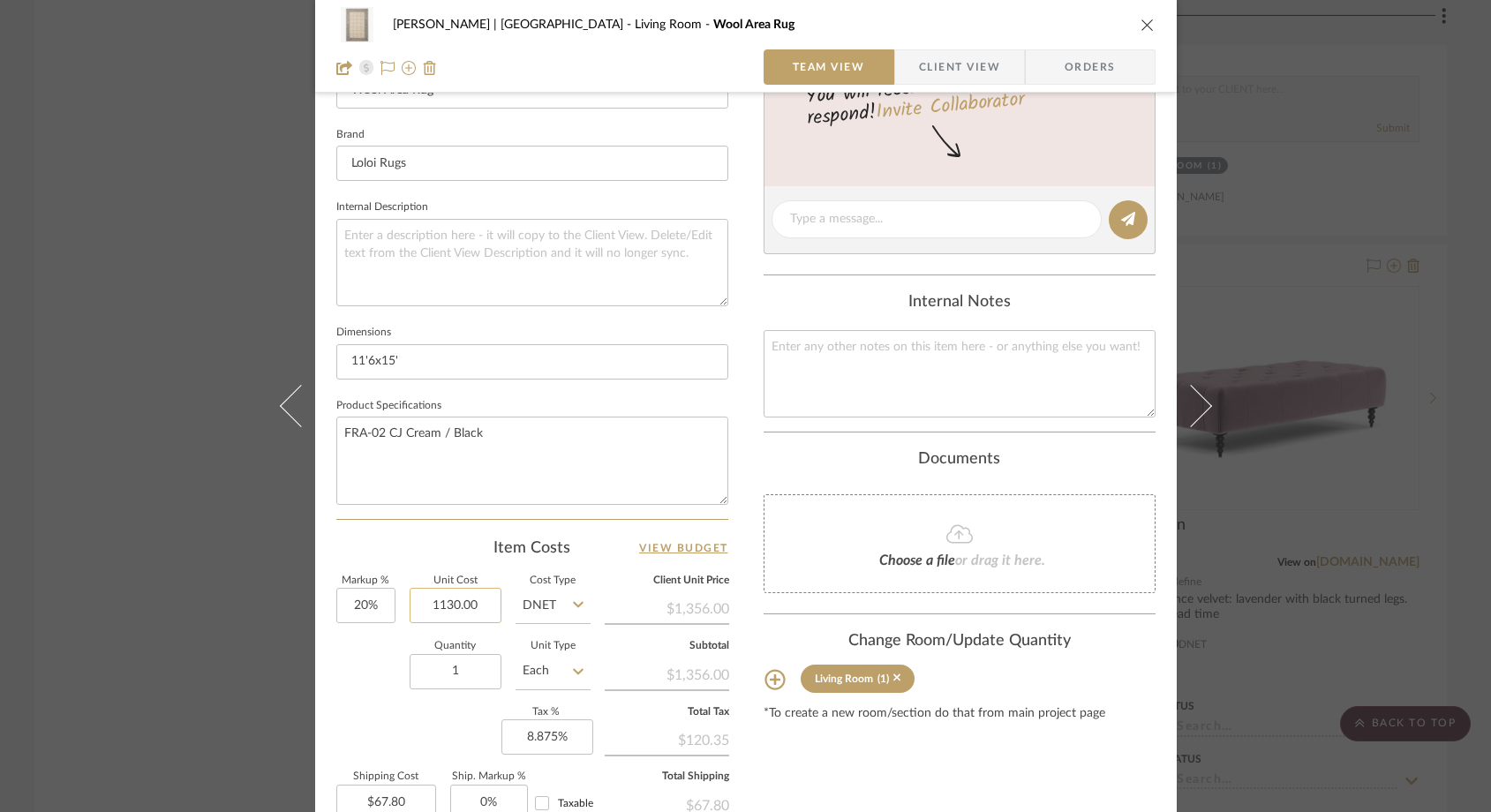 click on "1130.00" 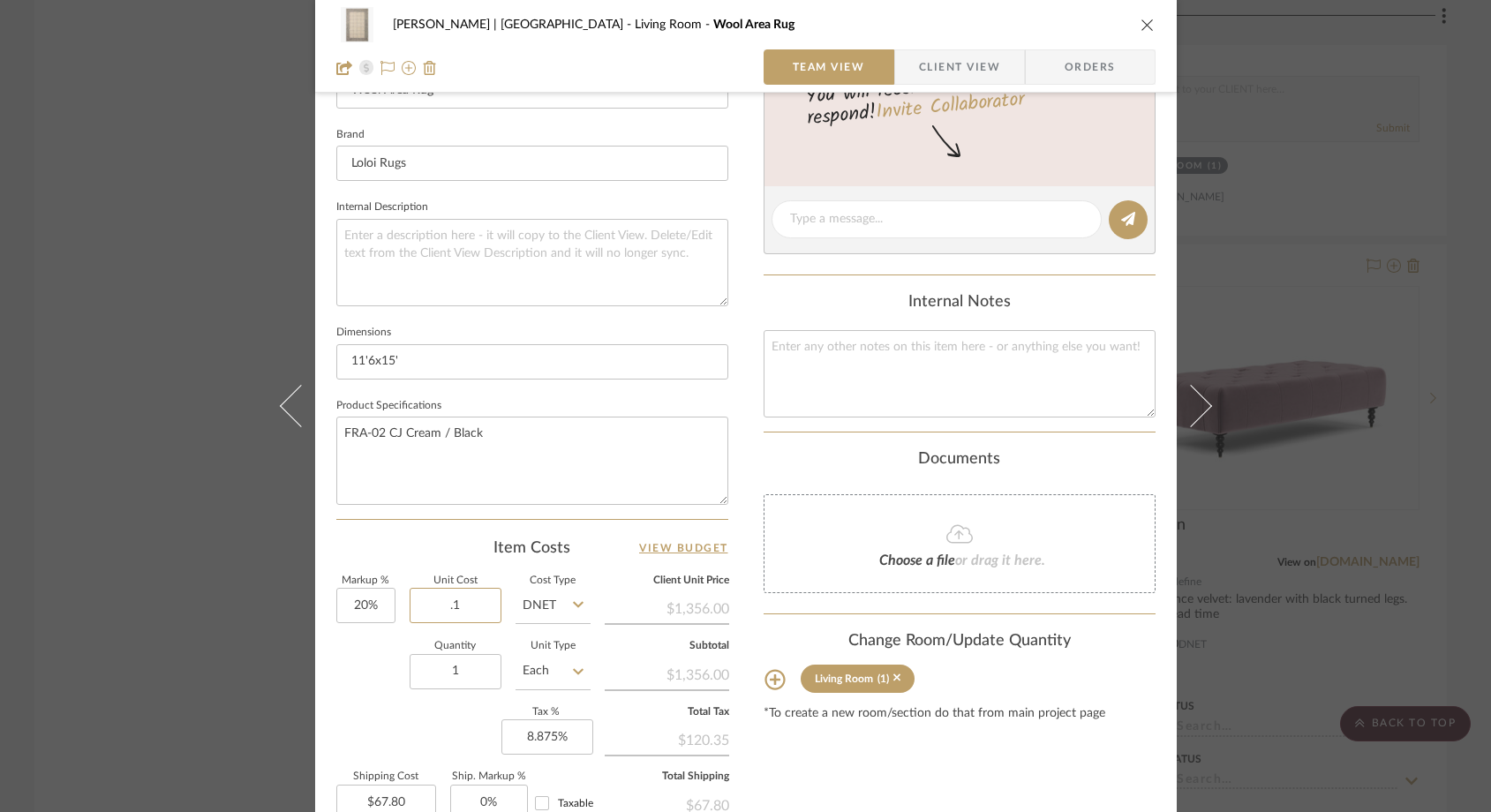 type on "." 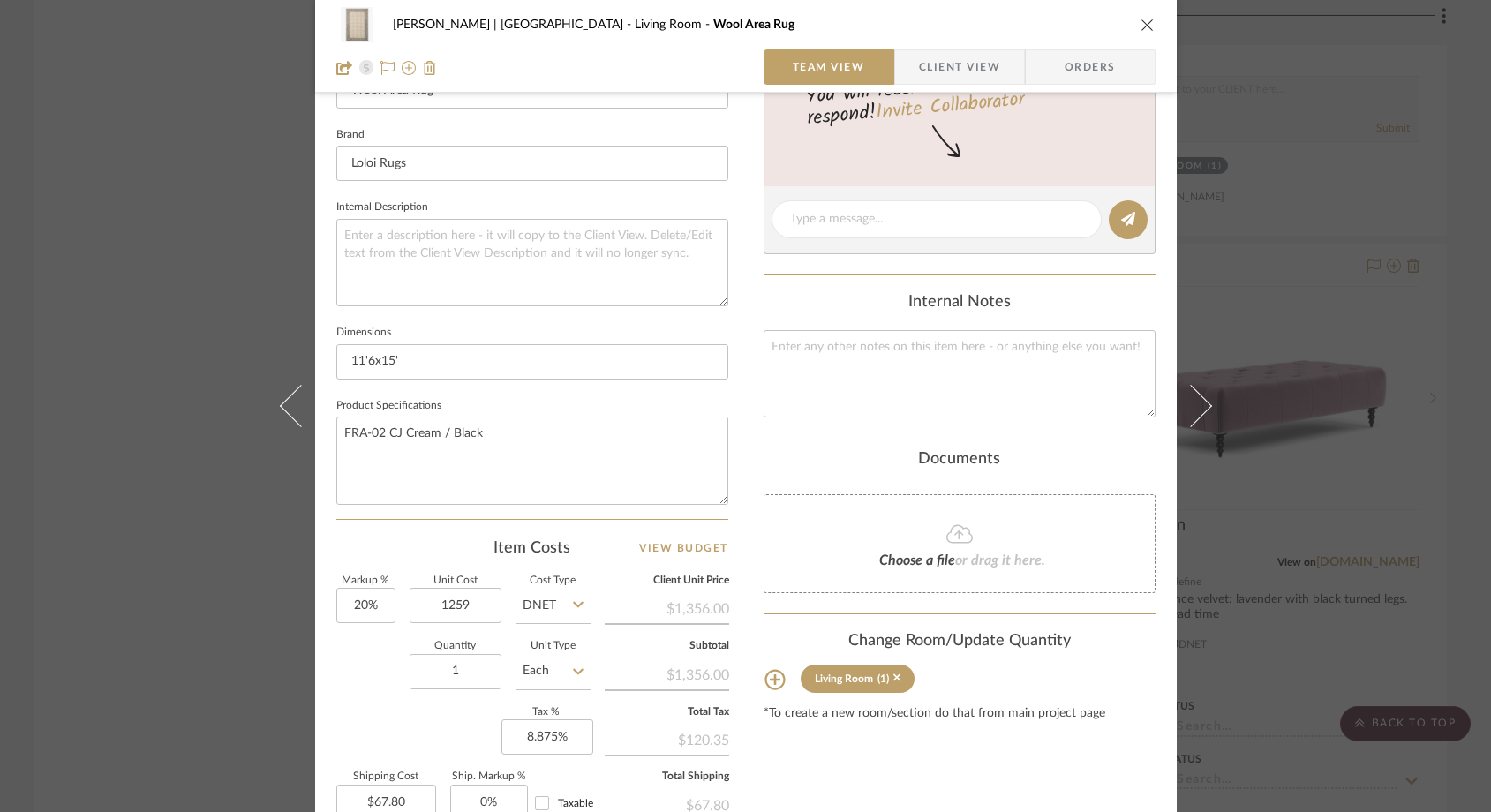 type on "$1,259.00" 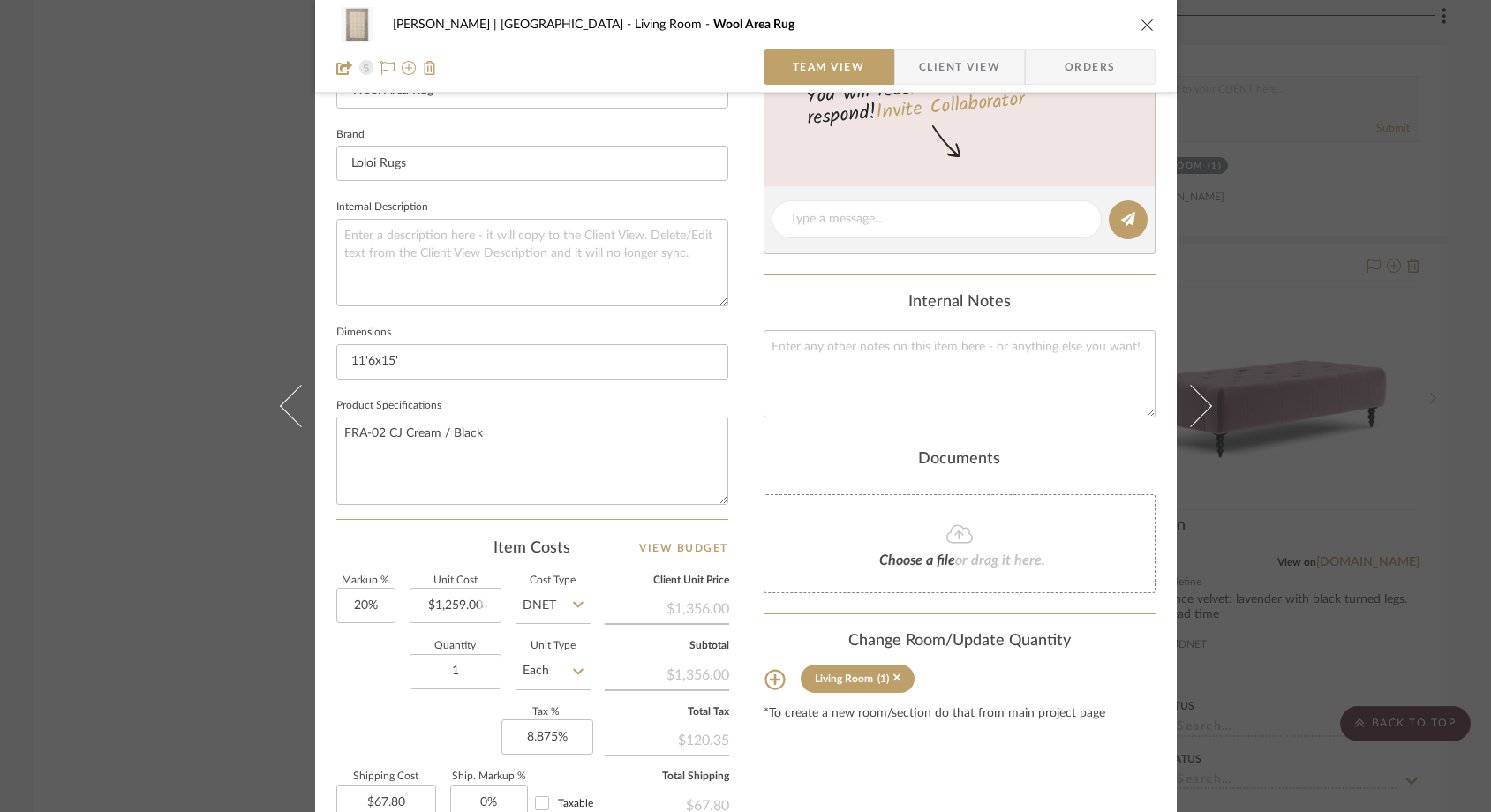 click on "Quantity  1  Unit Type  Each" 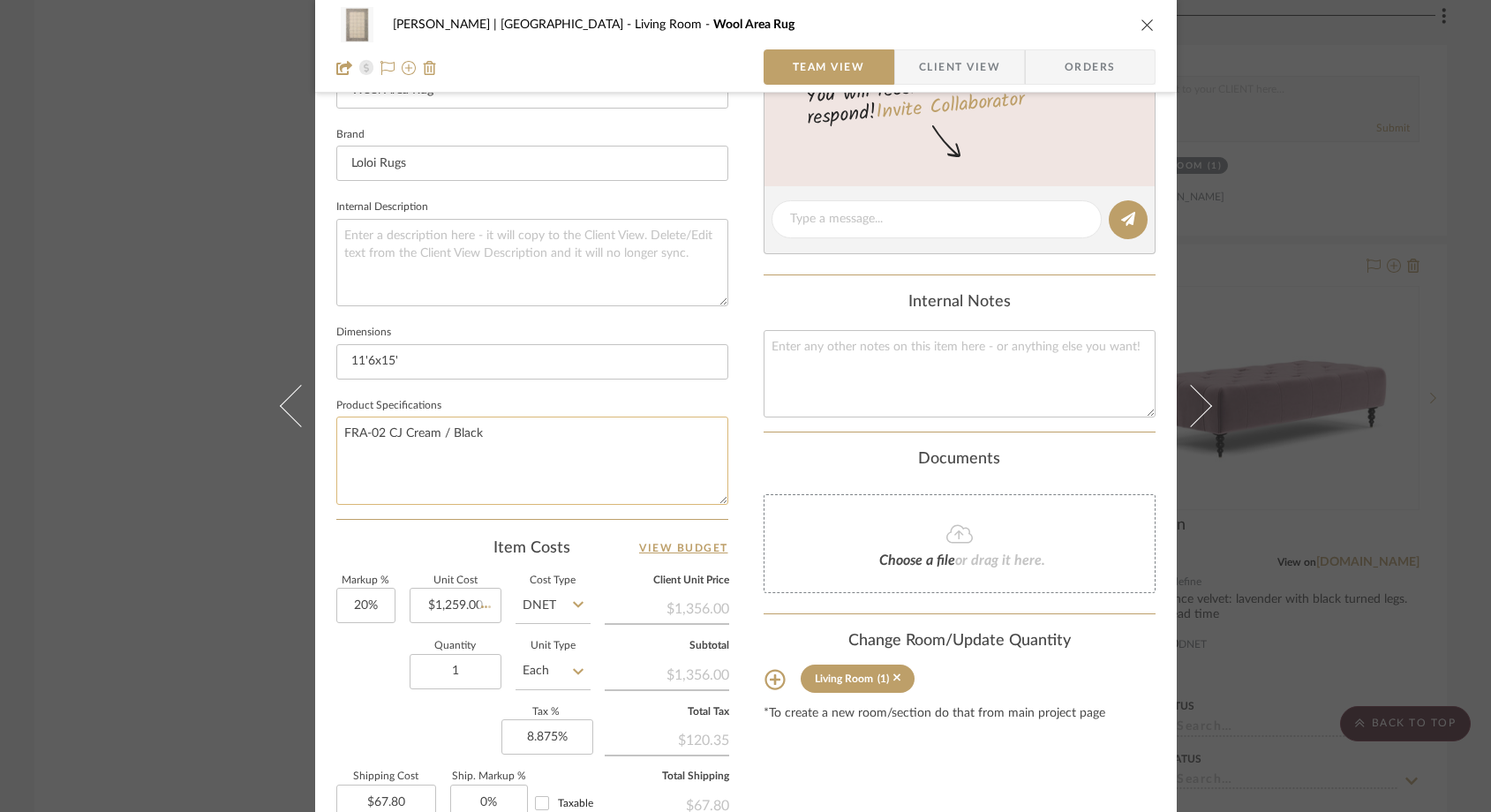 click on "FRA-02 CJ Cream / Black" 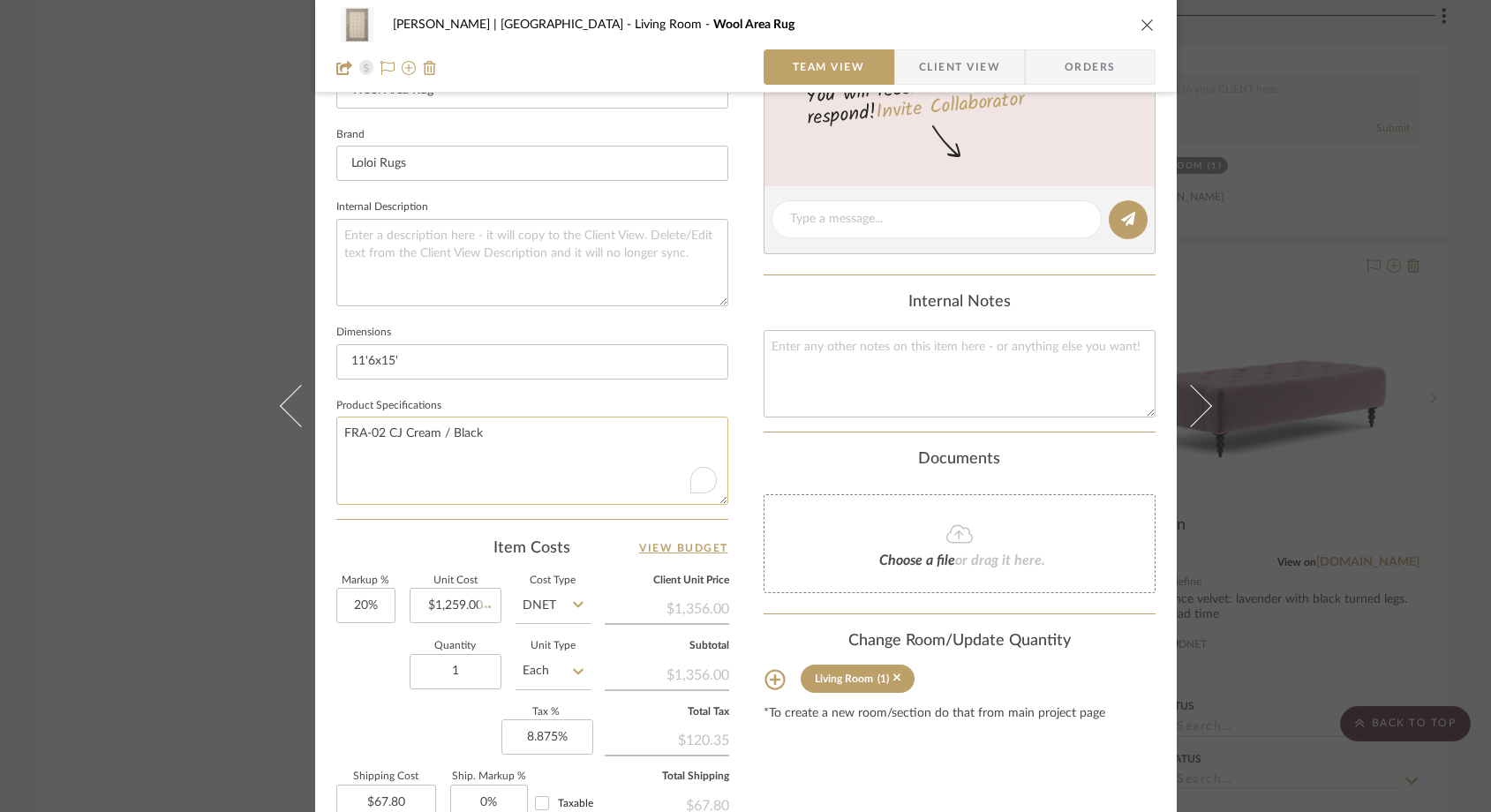 type on "FRA-02 CJ Cream / Black
a" 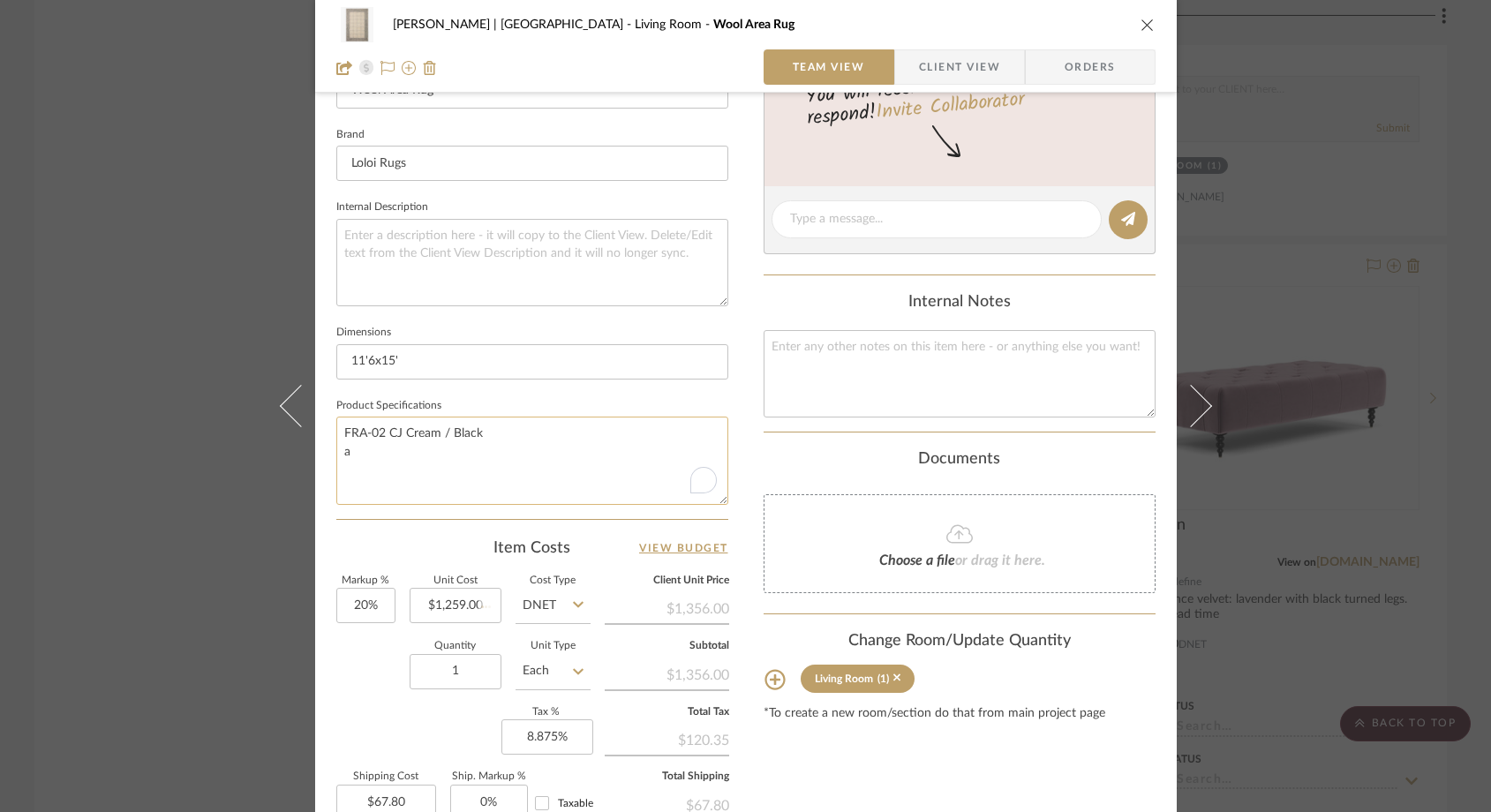 type 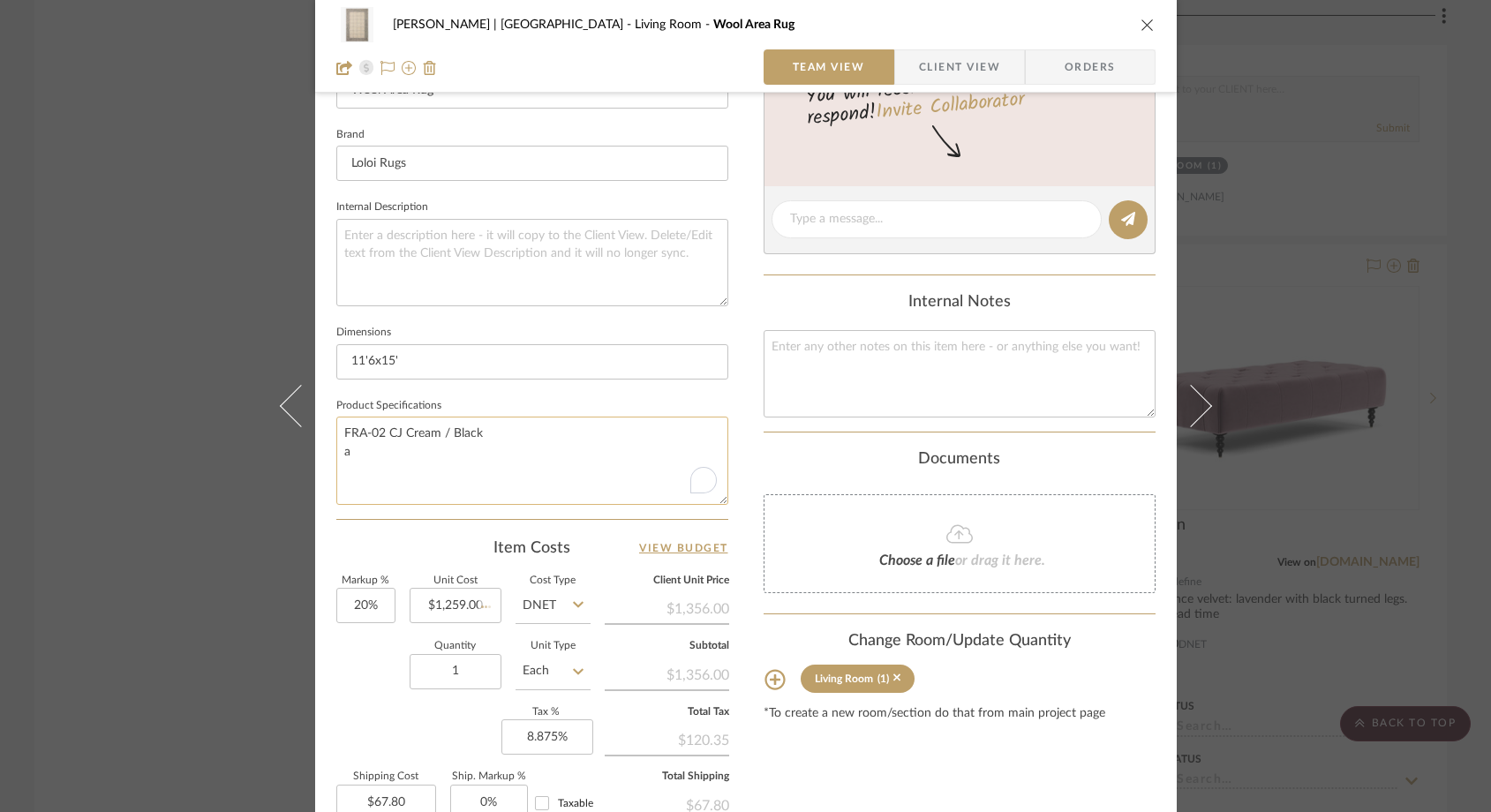 type on "FRA-02 CJ Cream / Black" 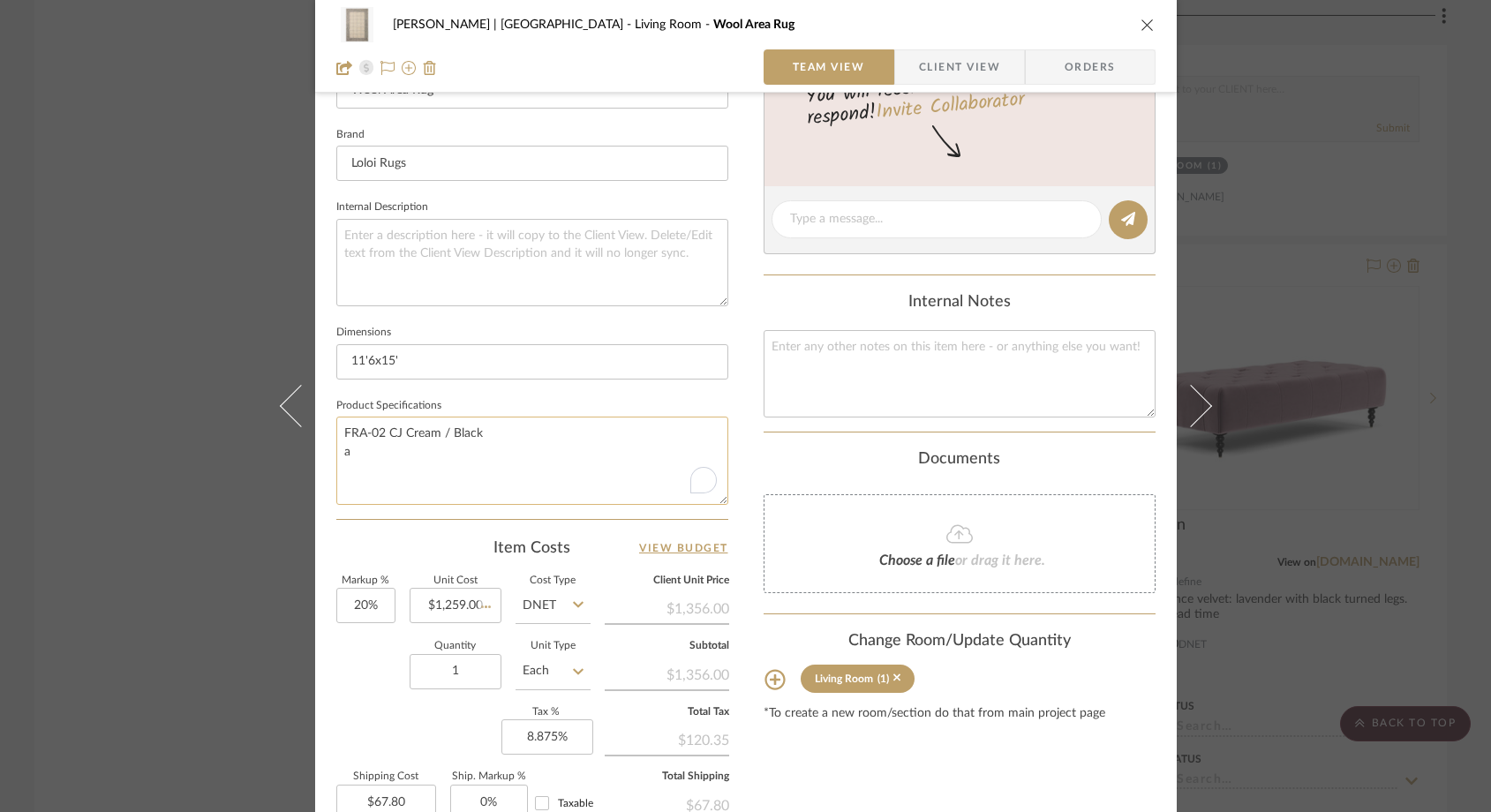 type on "$75.54" 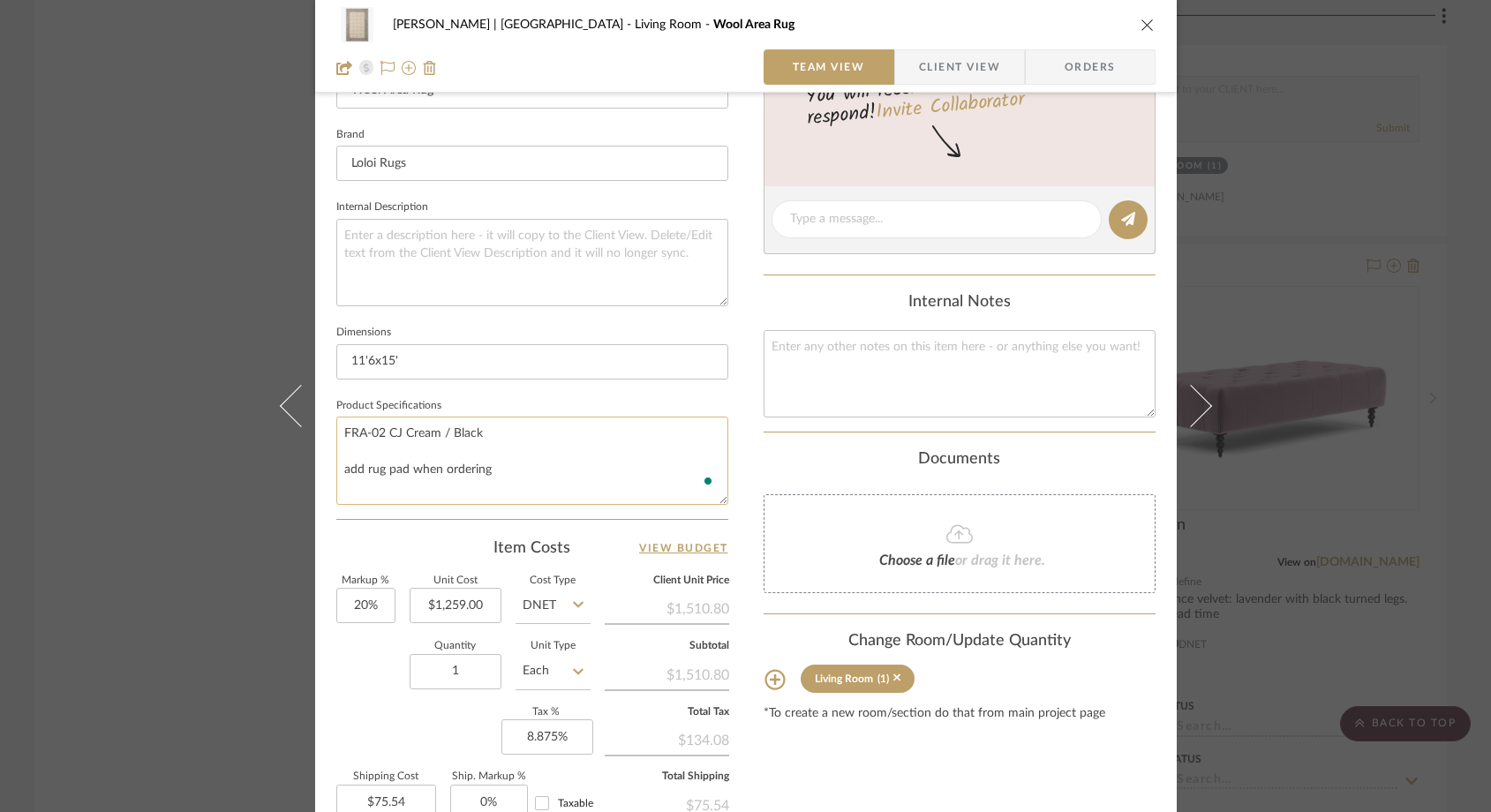click on "FRA-02 CJ Cream / Black
add rug pad when ordering" 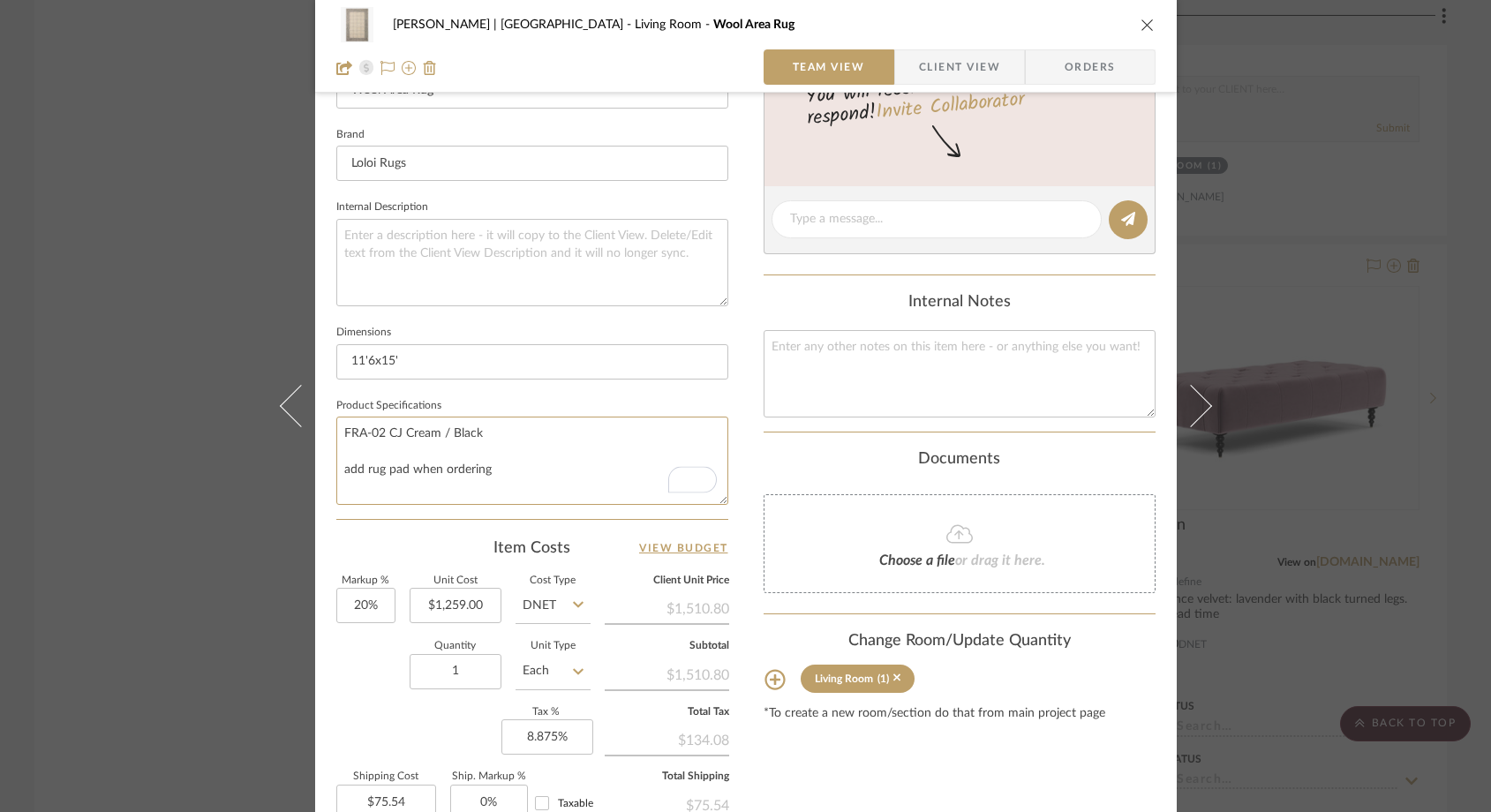 type on "FRA-02 CJ Cream / Black
add rug pad when ordering" 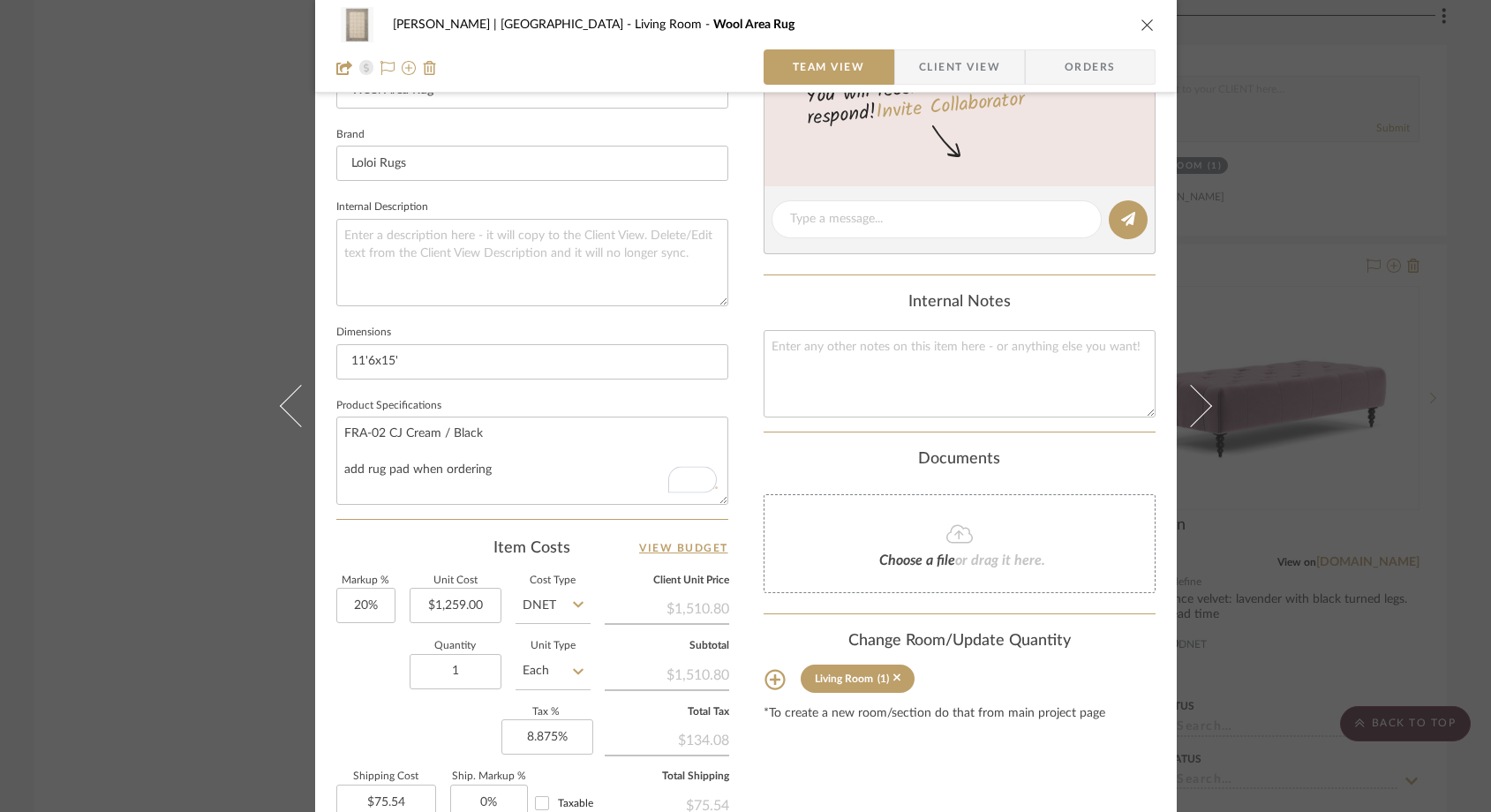 click on "Ferree | Brooklyn Heights Living Room Wool Area Rug Team View Client View Orders 1 / 5  Team-Facing Details   Item Name  Wool Area Rug  Brand  Loloi Rugs  Internal Description   Dimensions  11'6x15'  Product Specifications  FRA-02 CJ Cream / Black
add rug pad when ordering  Item Costs   View Budget   Markup %  20%  Unit Cost  $1,259.00  Cost Type  DNET  Client Unit Price   $1,510.80   Quantity  1  Unit Type  Each  Subtotal   $1,510.80   Tax %  8.875%  Total Tax   $134.08   Shipping Cost  $75.54  Ship. Markup %  0% Taxable  Total Shipping   $75.54  Total Client Price  $1,720.42  Your Cost  $1,446.28  Your Margin  $251.80  Content here copies to Client View - confirm visibility there.  Show in Client Dashboard   Include in Budget   View Budget  Team Status  Lead Time  In Stock Weeks  Due Date   Install Date  Tasks / To-Dos /  team Messaging  Leave yourself a note here or share next steps with your team. You will receive emails when they
respond!  Invite Collaborator Internal Notes  Documents  (1)" at bounding box center [745, 406] 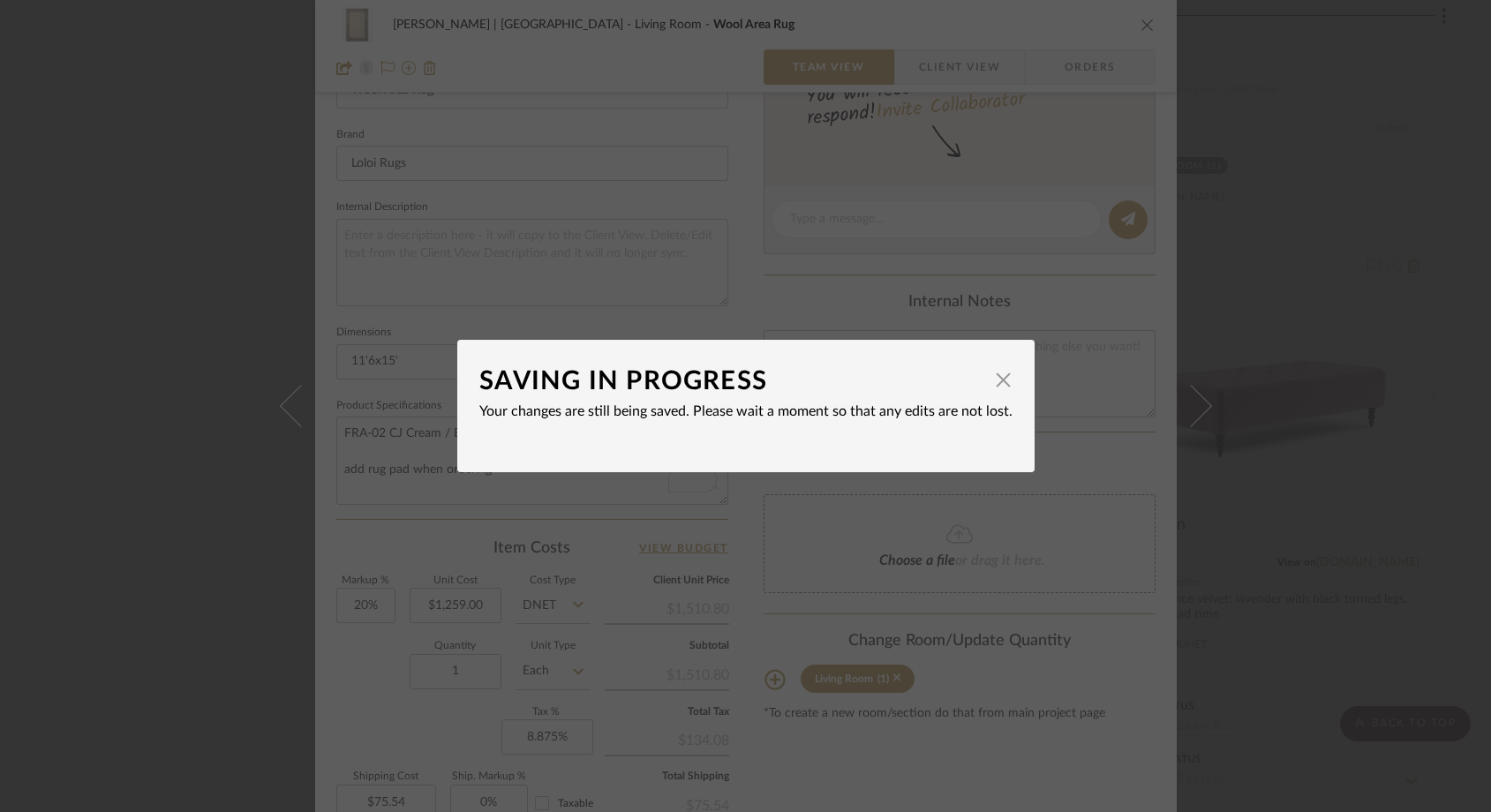 type 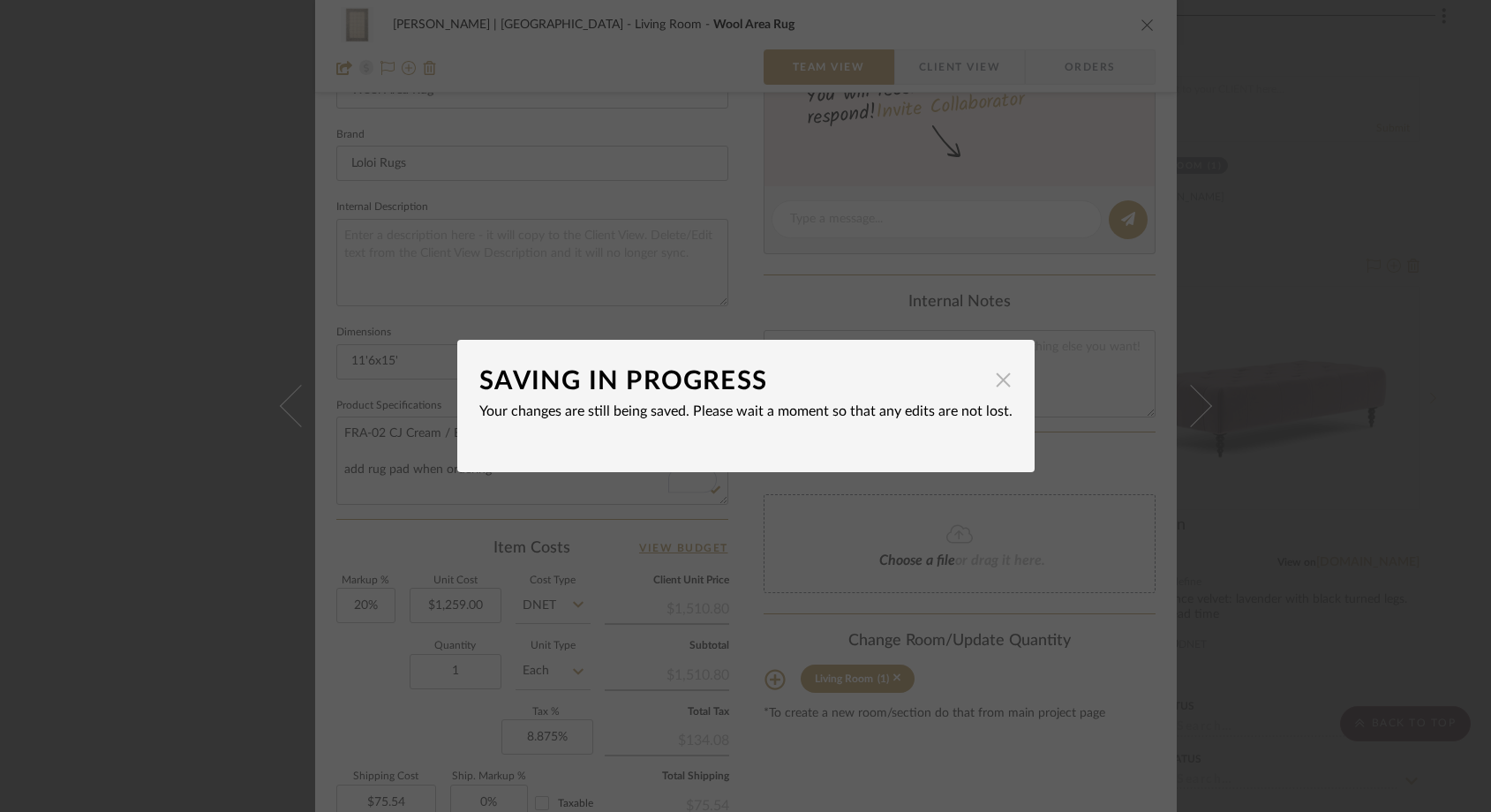 click at bounding box center (1004, 380) 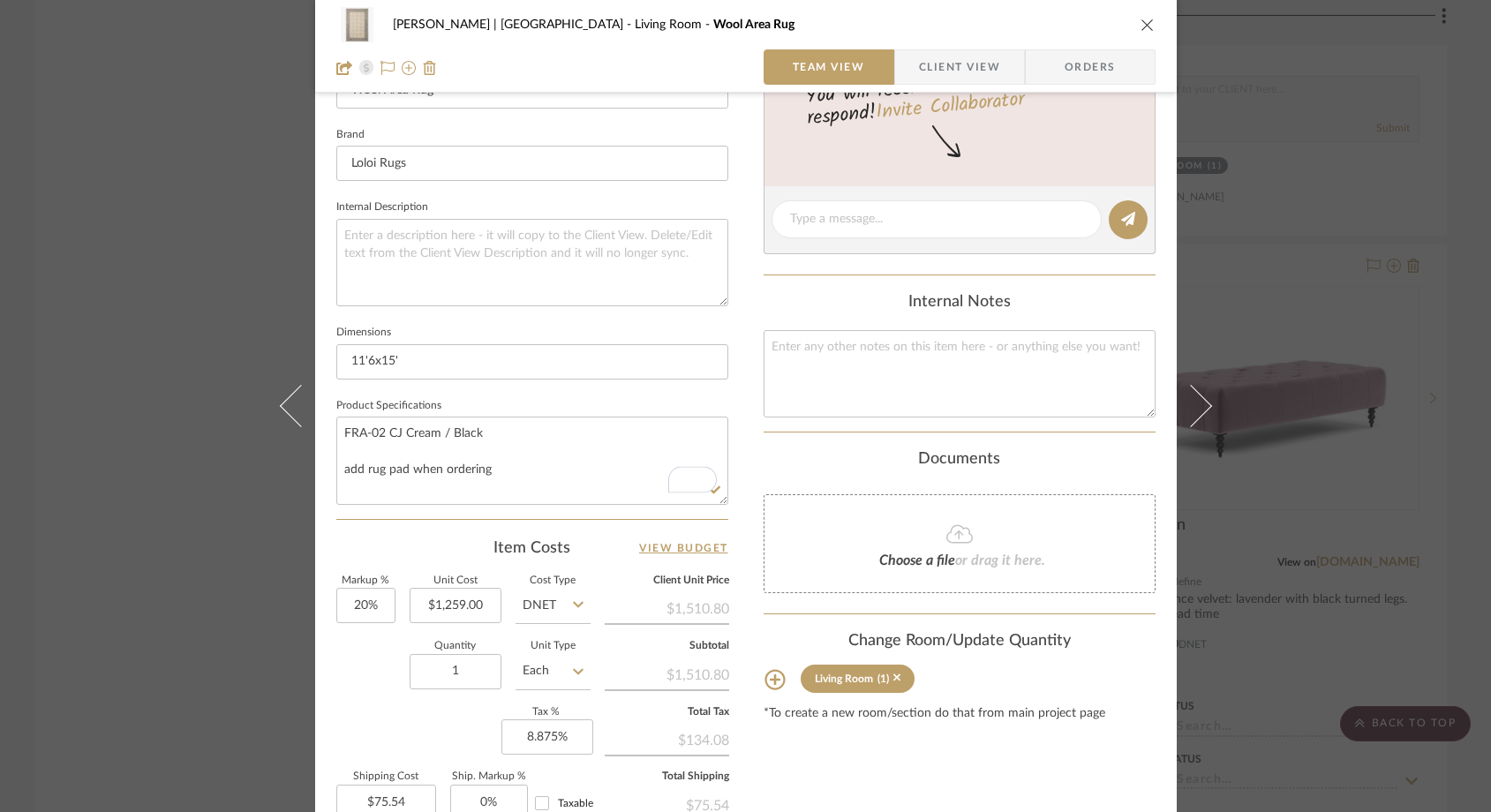 click on "Ferree | Brooklyn Heights Living Room Wool Area Rug Team View Client View Orders 1 / 5  Team-Facing Details   Item Name  Wool Area Rug  Brand  Loloi Rugs  Internal Description   Dimensions  11'6x15'  Product Specifications  FRA-02 CJ Cream / Black
add rug pad when ordering  Item Costs   View Budget   Markup %  20%  Unit Cost  $1,259.00  Cost Type  DNET  Client Unit Price   $1,510.80   Quantity  1  Unit Type  Each  Subtotal   $1,510.80   Tax %  8.875%  Total Tax   $134.08   Shipping Cost  $75.54  Ship. Markup %  0% Taxable  Total Shipping   $75.54  Total Client Price  $1,720.42  Your Cost  $1,446.28  Your Margin  $251.80  Content here copies to Client View - confirm visibility there.  Show in Client Dashboard   Include in Budget   View Budget  Team Status  Lead Time  In Stock Weeks  Due Date   Install Date  Tasks / To-Dos /  team Messaging  Leave yourself a note here or share next steps with your team. You will receive emails when they
respond!  Invite Collaborator Internal Notes  Documents  (1)" at bounding box center [745, 406] 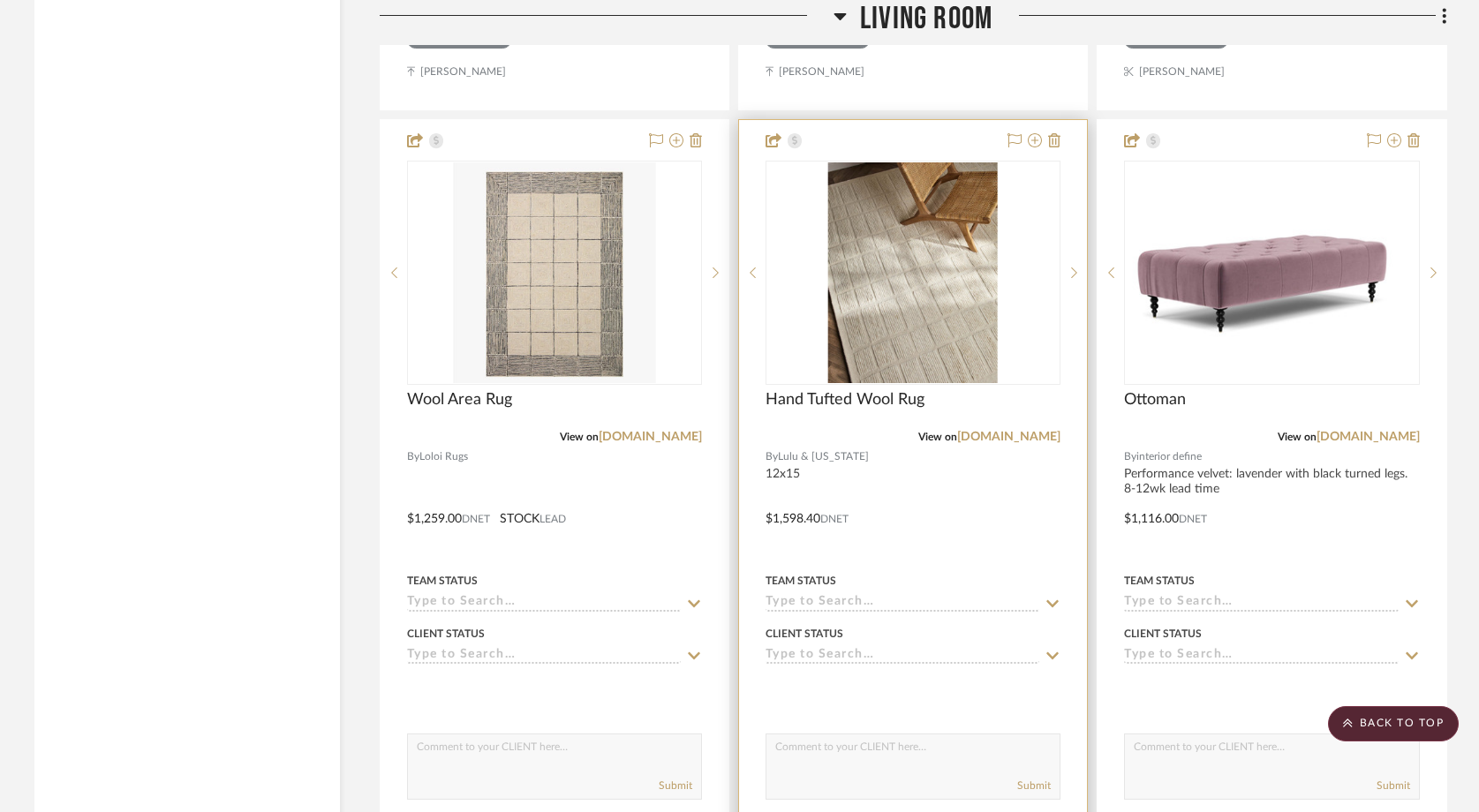 scroll, scrollTop: 7951, scrollLeft: 0, axis: vertical 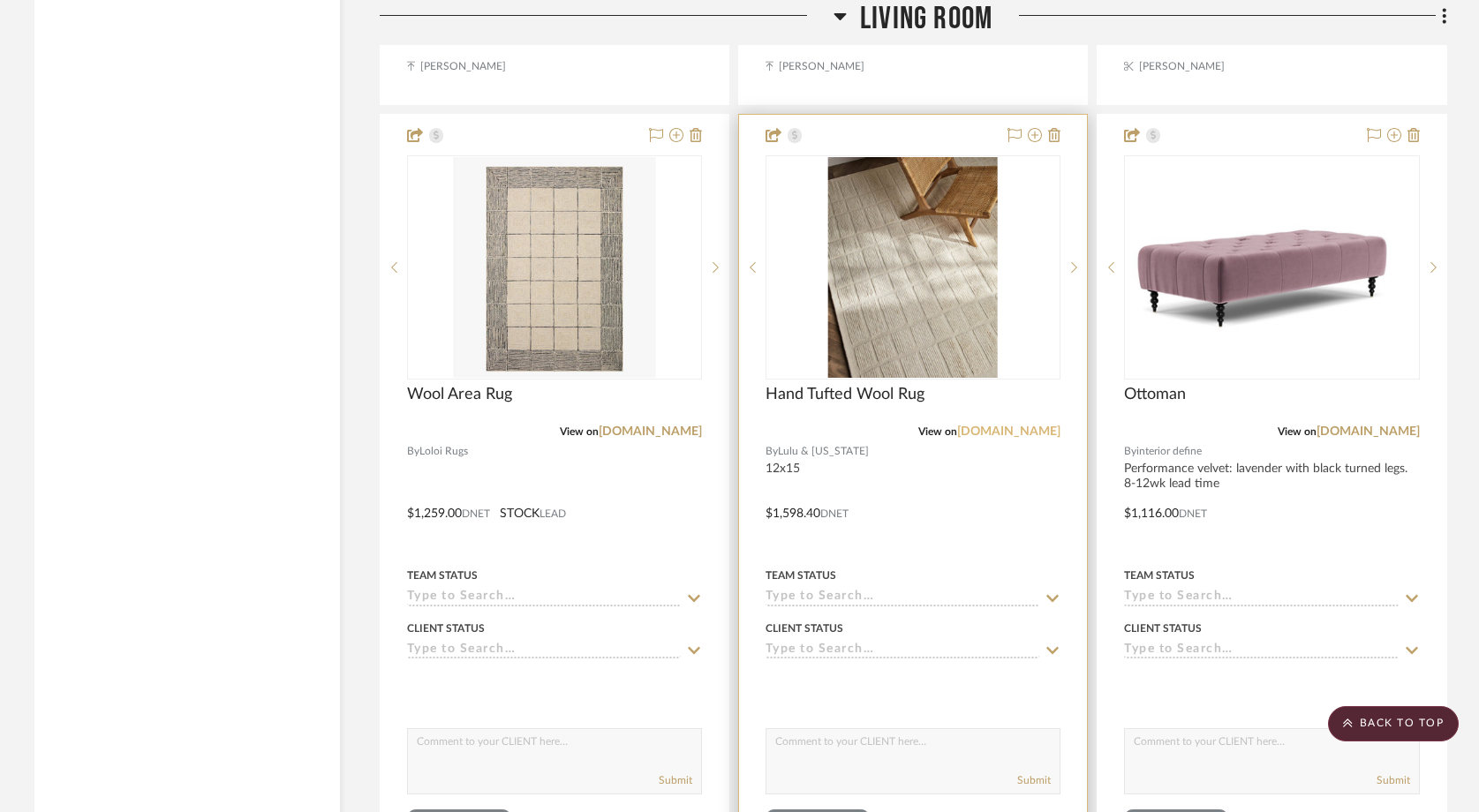 click on "luluandgeorgia.com" at bounding box center (1008, 432) 